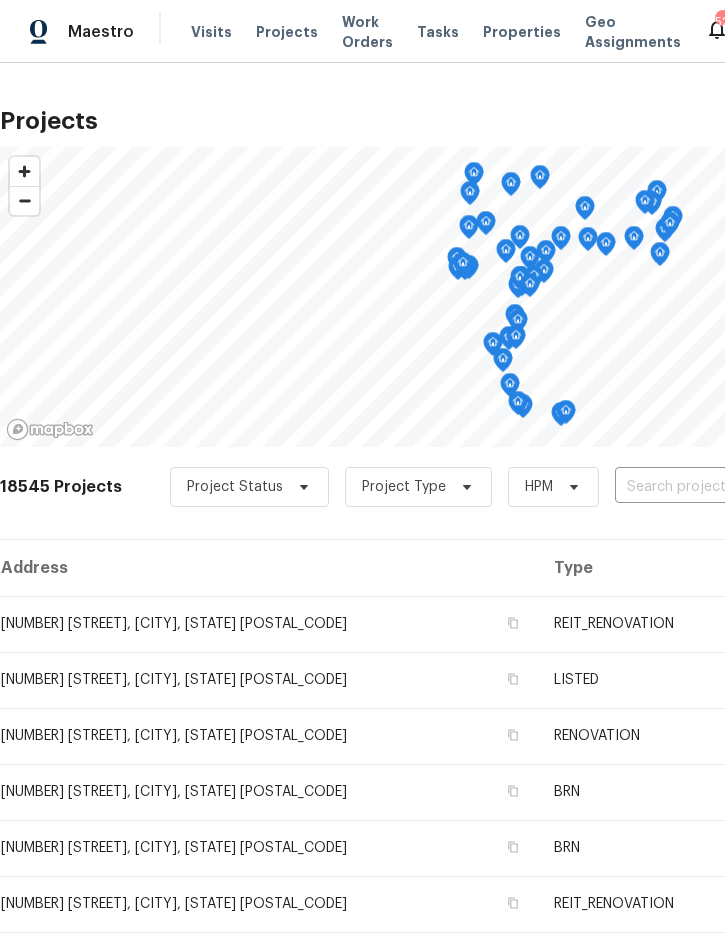 scroll, scrollTop: 0, scrollLeft: 132, axis: horizontal 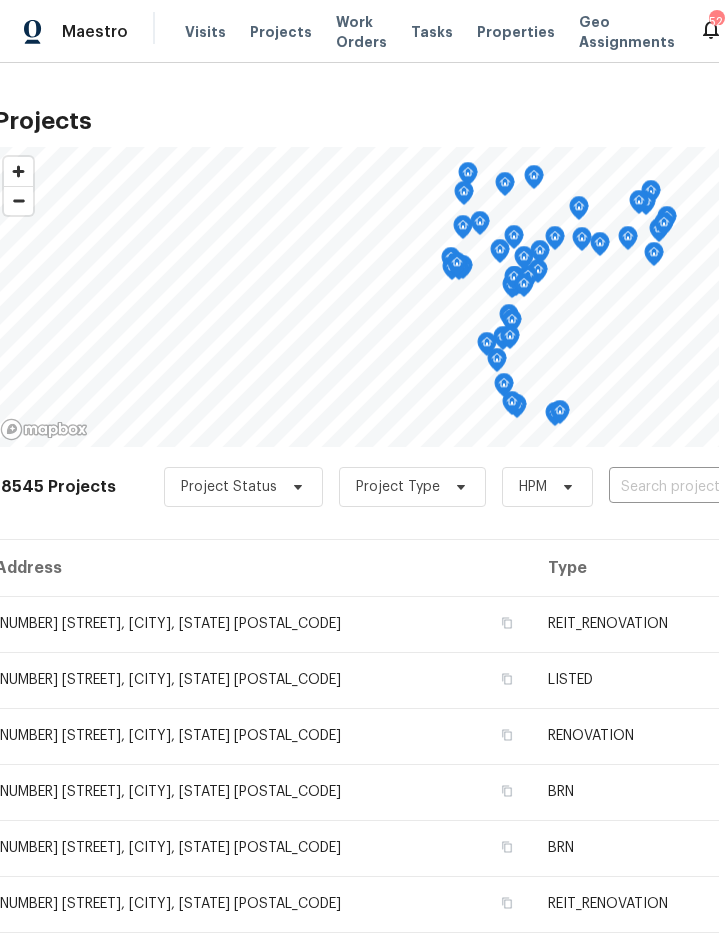 click at bounding box center (723, 487) 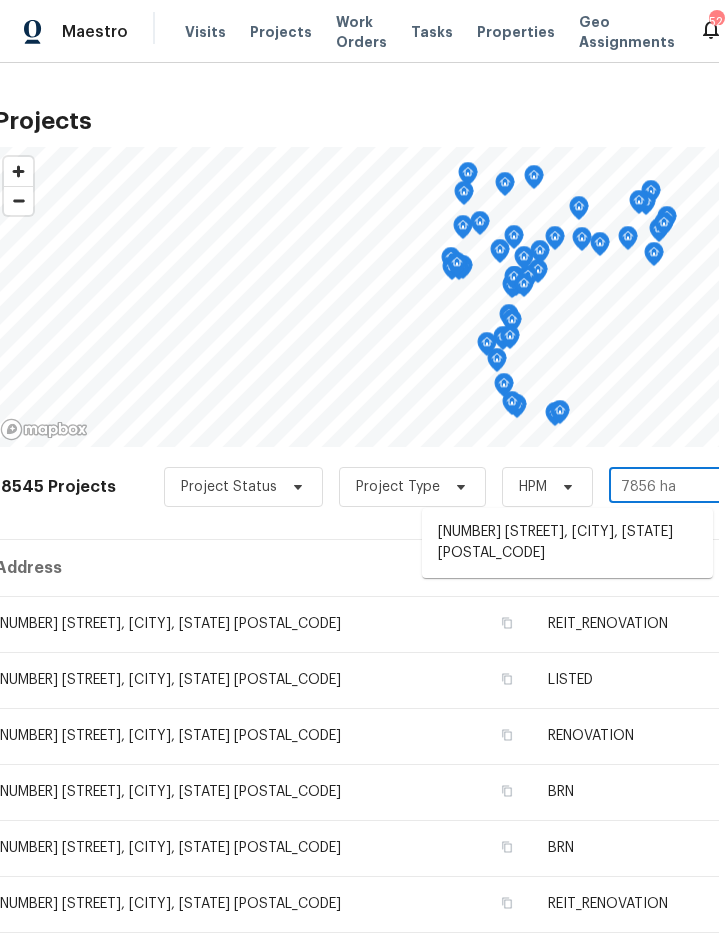 type on "7856 hab" 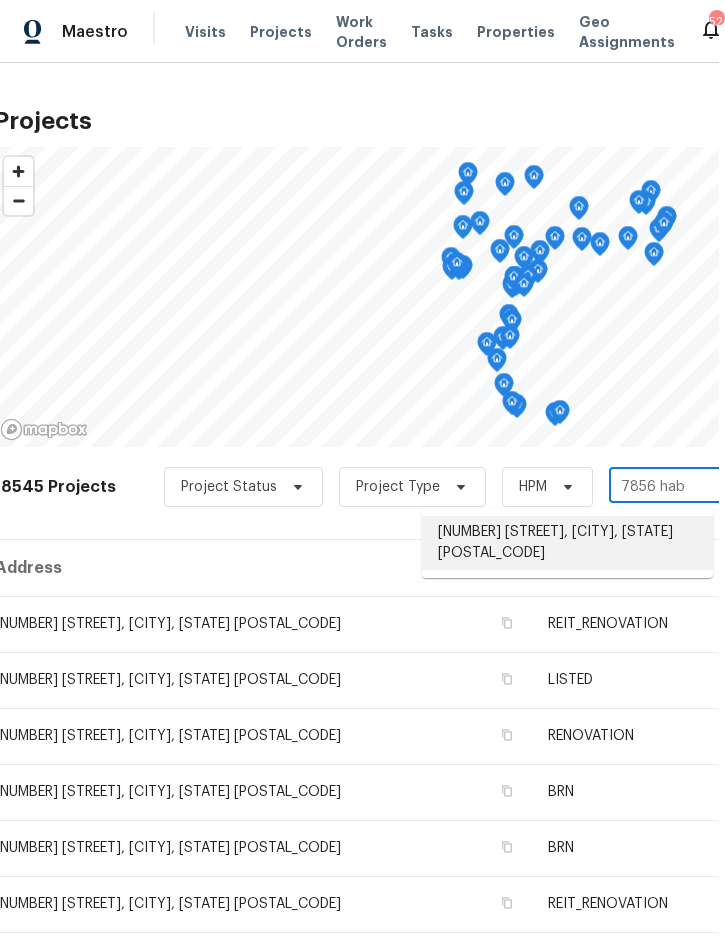 click on "[NUMBER] [STREET], [CITY], [STATE] [POSTAL_CODE]" at bounding box center [567, 543] 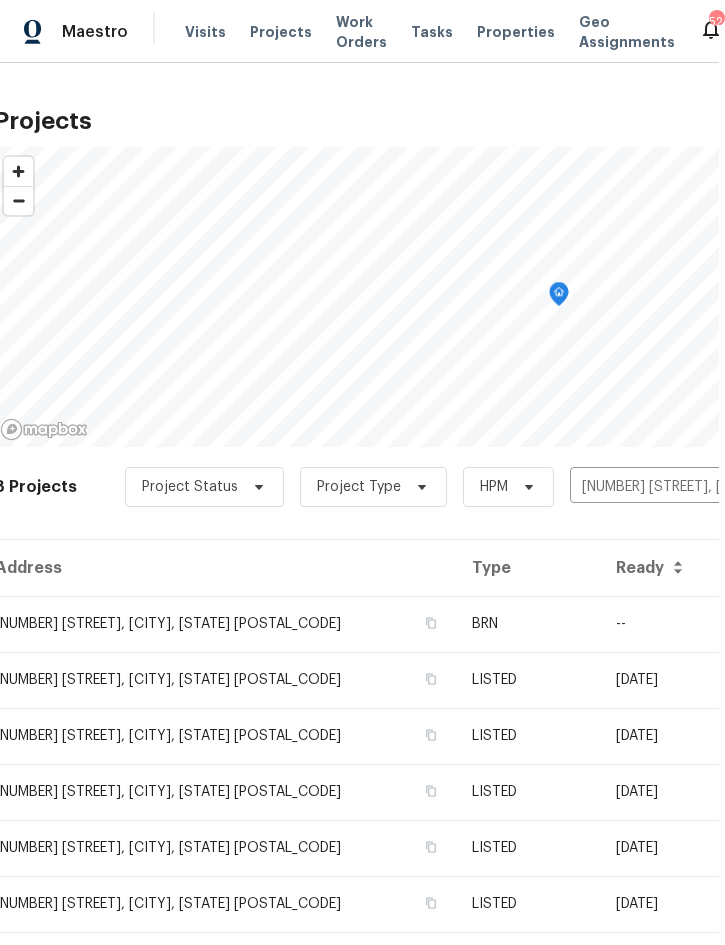 click on "BRN" at bounding box center (527, 624) 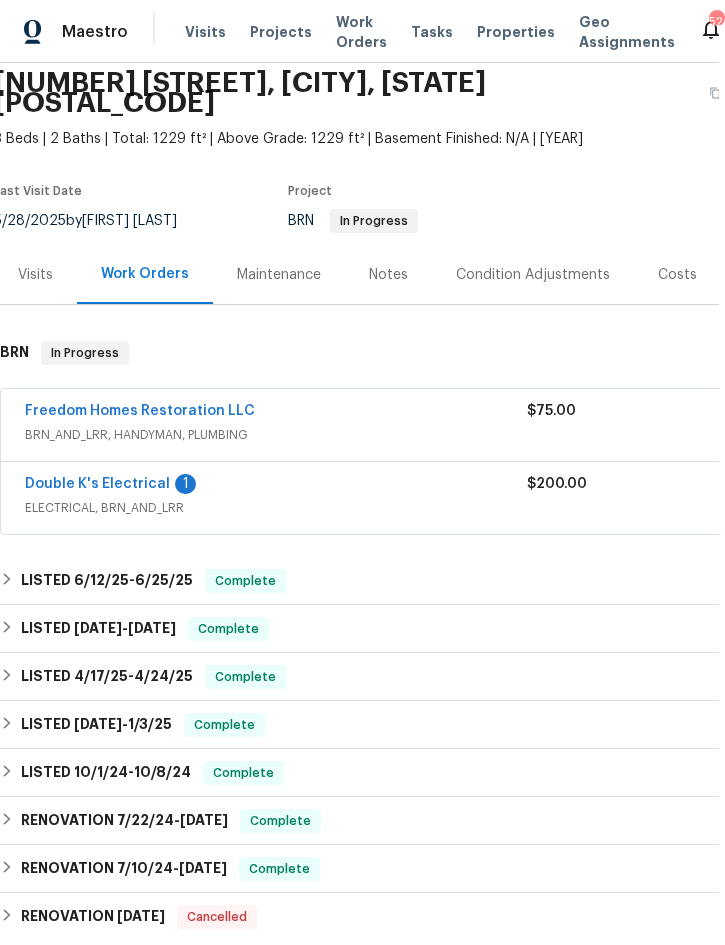 scroll, scrollTop: 82, scrollLeft: 0, axis: vertical 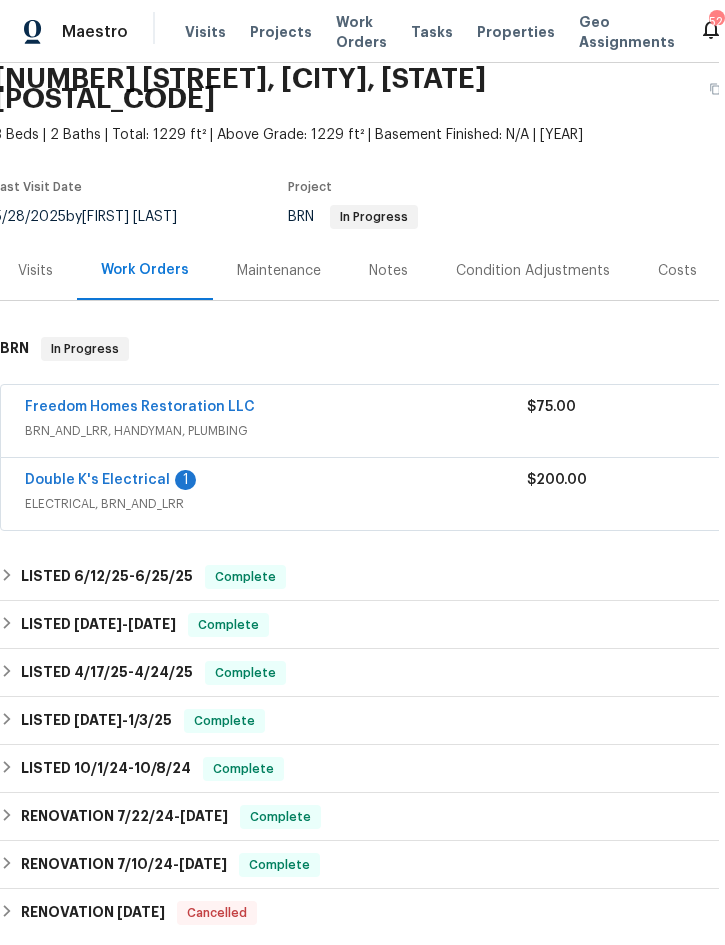 click on "BRN_AND_LRR, HANDYMAN, PLUMBING" at bounding box center (276, 431) 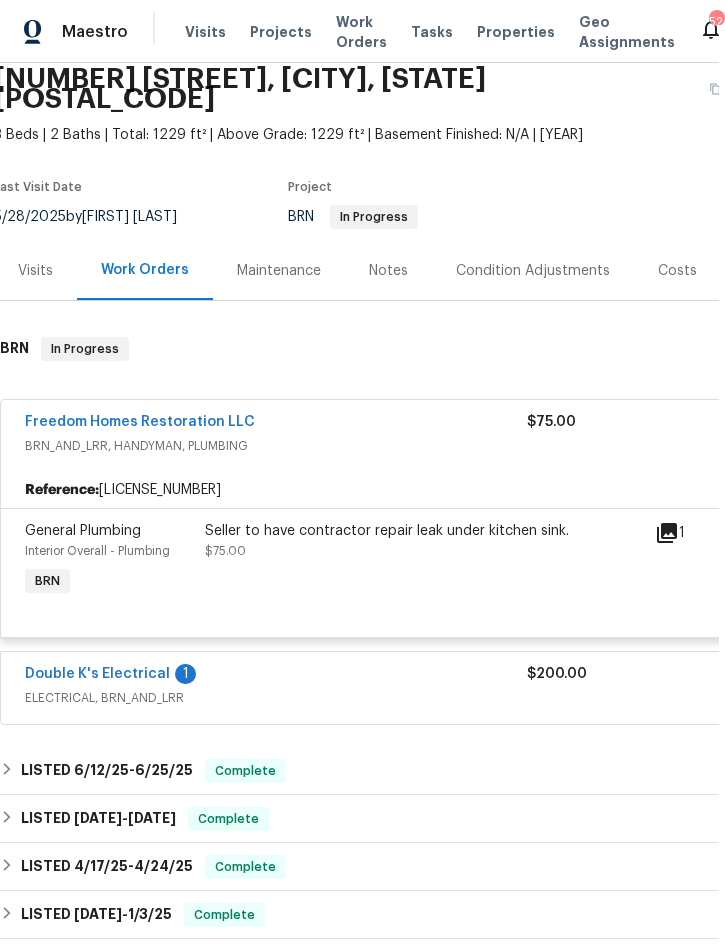 click on "Freedom Homes Restoration LLC" at bounding box center [276, 424] 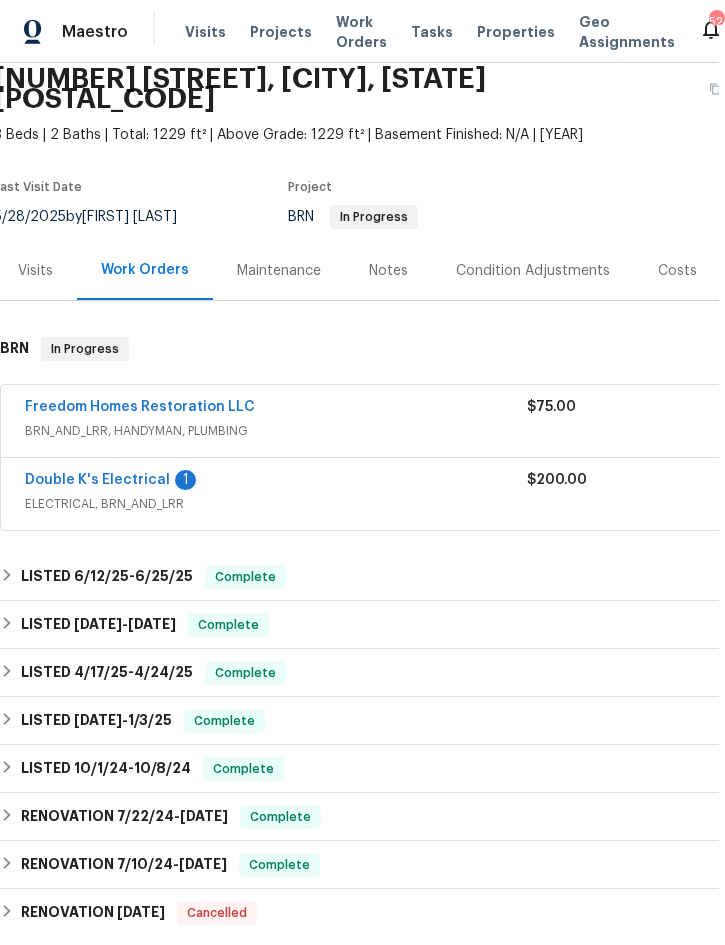 click on "Double K's Electrical 1" at bounding box center [276, 482] 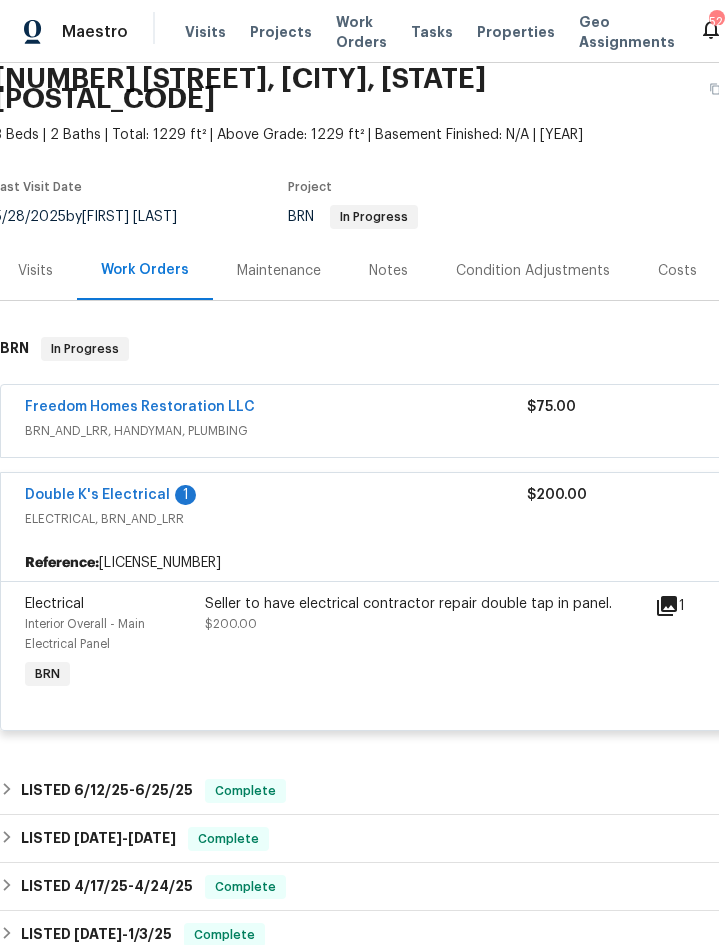 click on "ELECTRICAL, BRN_AND_LRR" at bounding box center [276, 519] 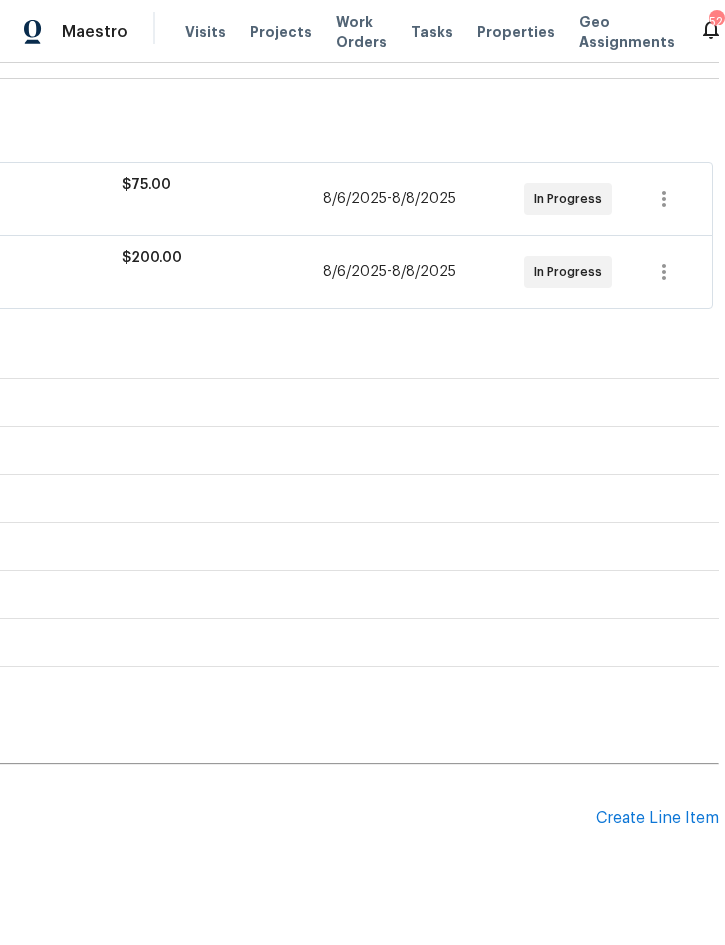 click on "Create Line Item" at bounding box center (657, 818) 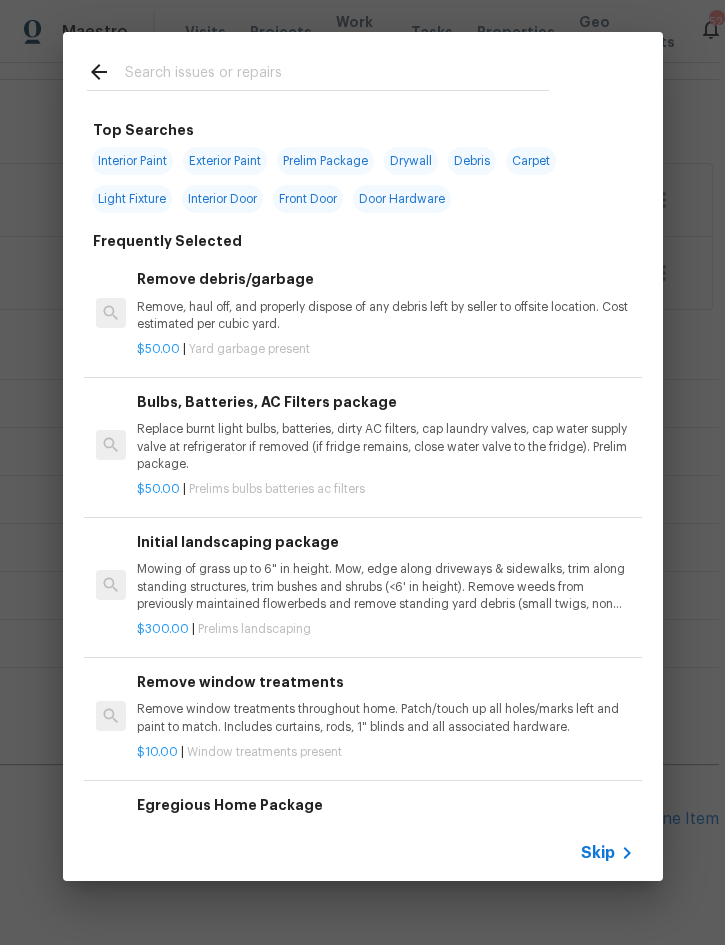 click at bounding box center [337, 75] 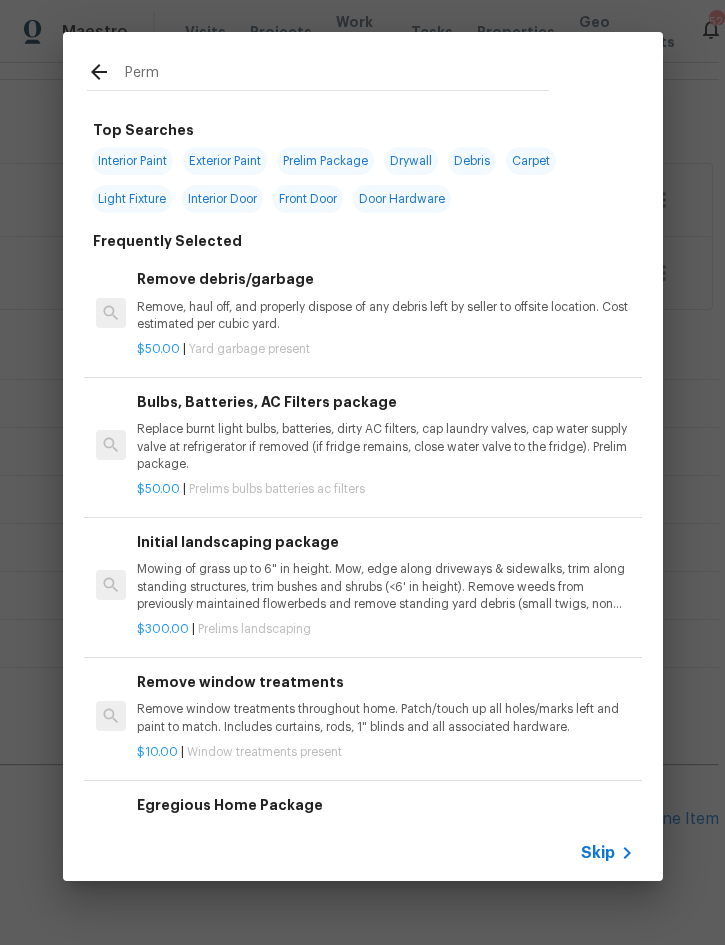 type on "Permi" 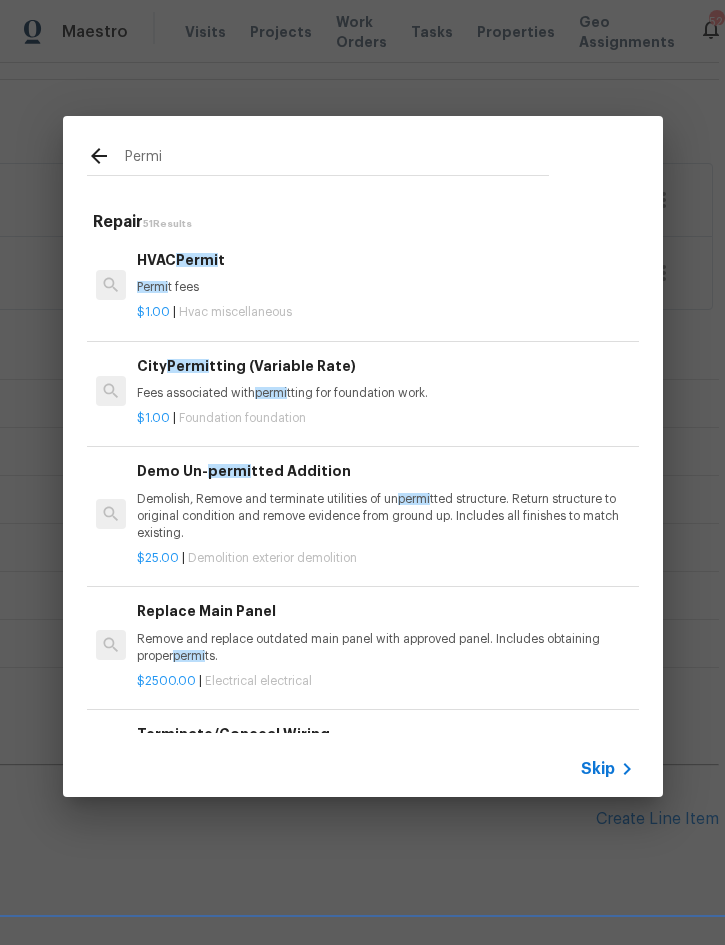 click on "Fees associated with permi tting for foundation work." at bounding box center (385, 393) 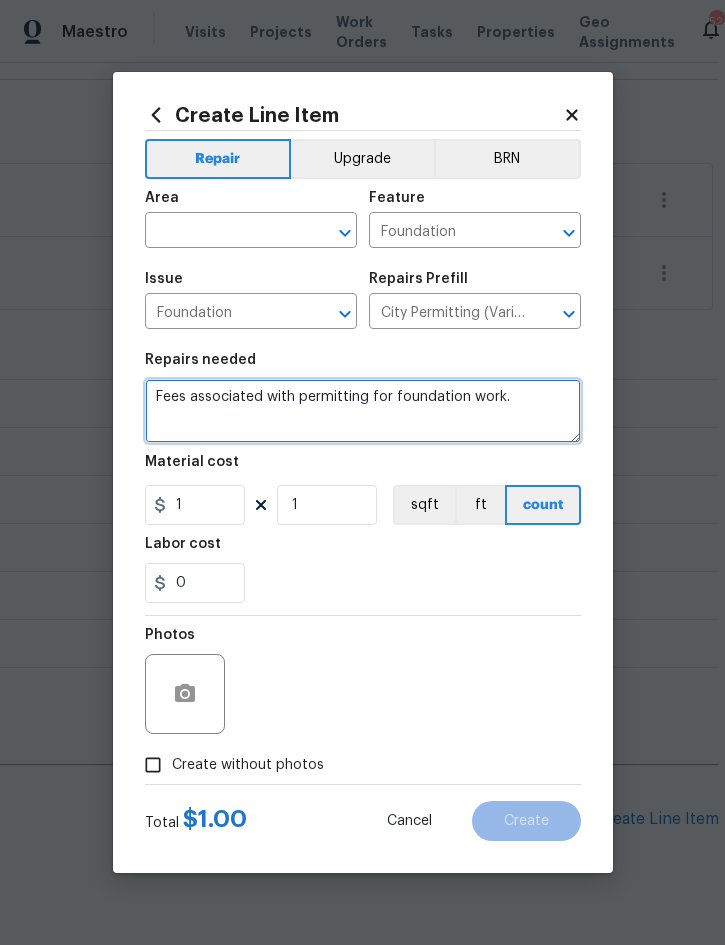 click on "Fees associated with permitting for foundation work." at bounding box center [363, 411] 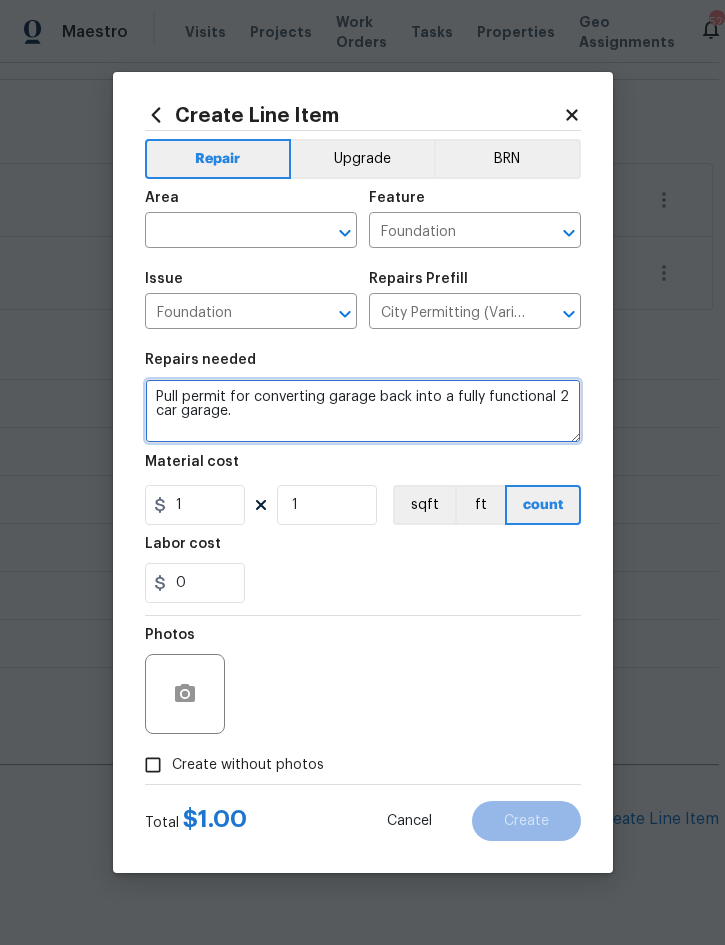 type on "Pull permit for converting garage back into a fully functional 2 car garage." 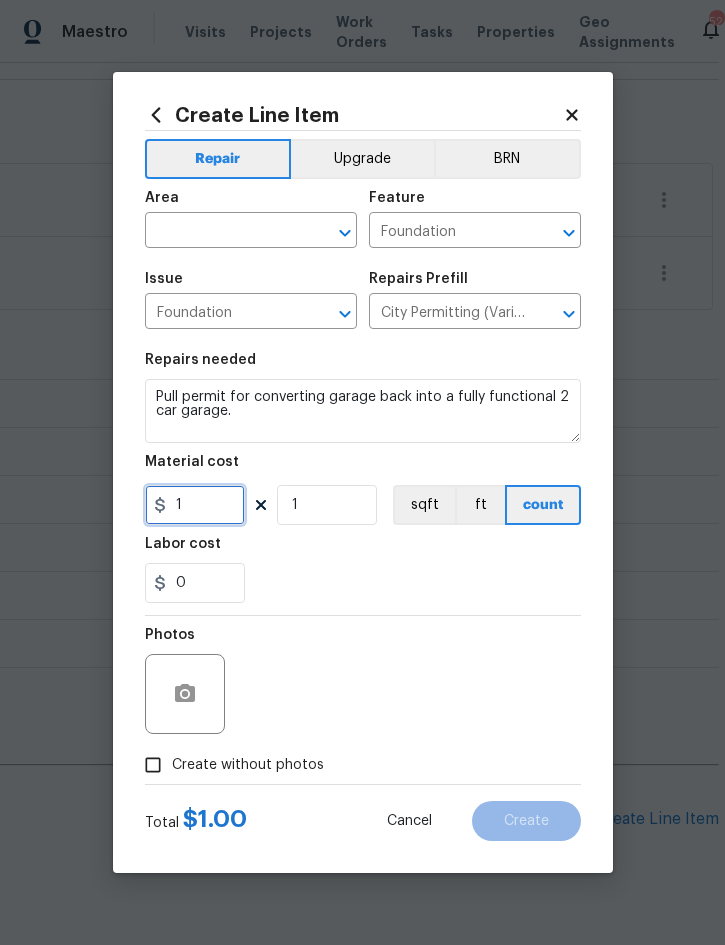 click on "1" at bounding box center (195, 505) 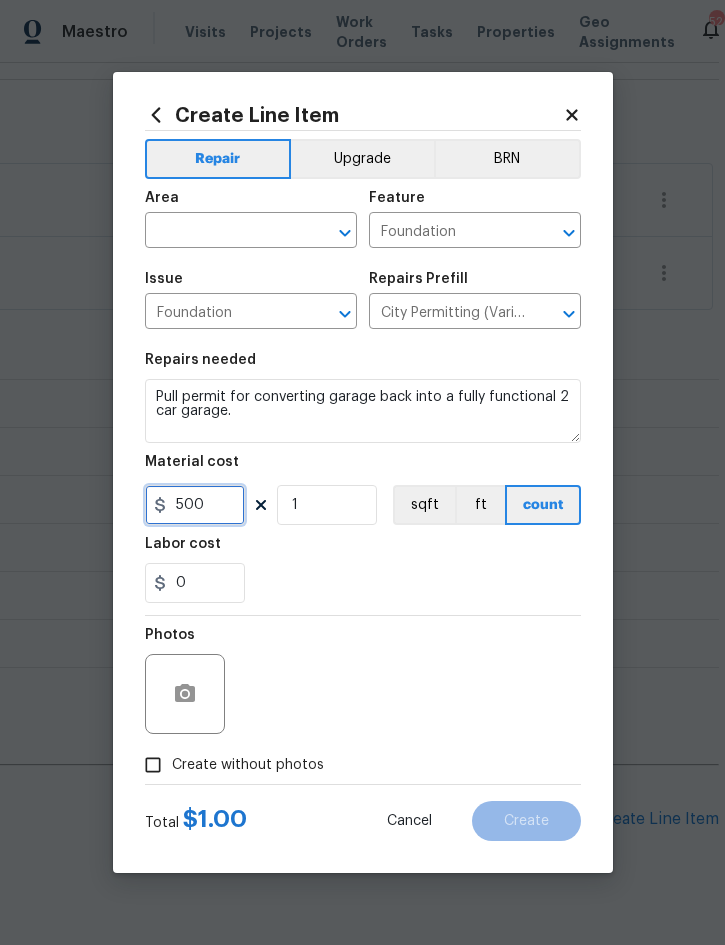 type on "500" 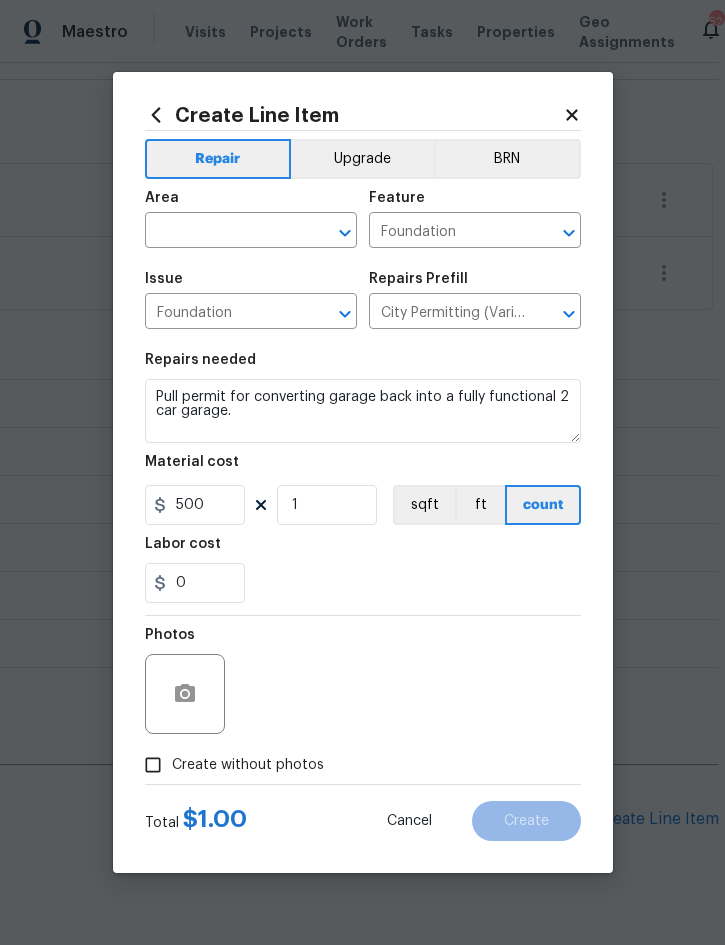 click at bounding box center (223, 232) 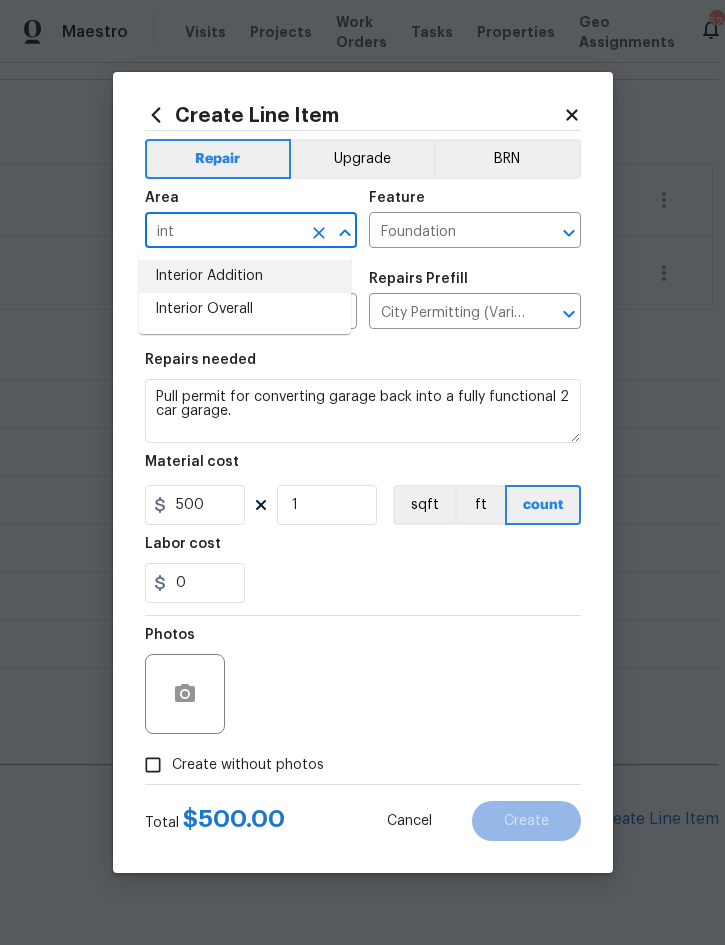 click on "Interior Addition" at bounding box center [245, 276] 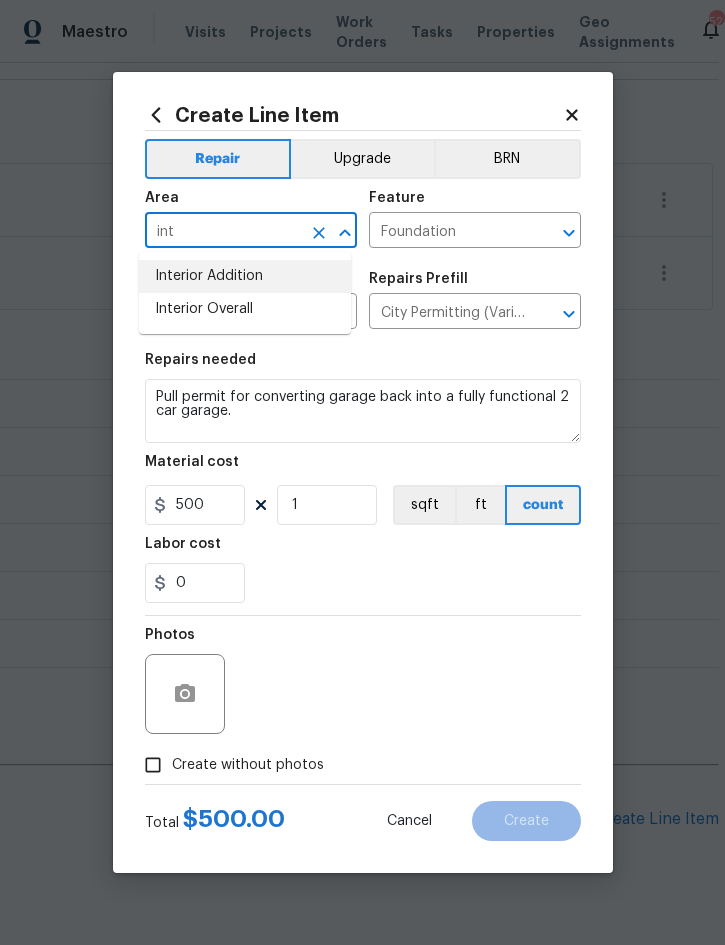 type on "Interior Addition" 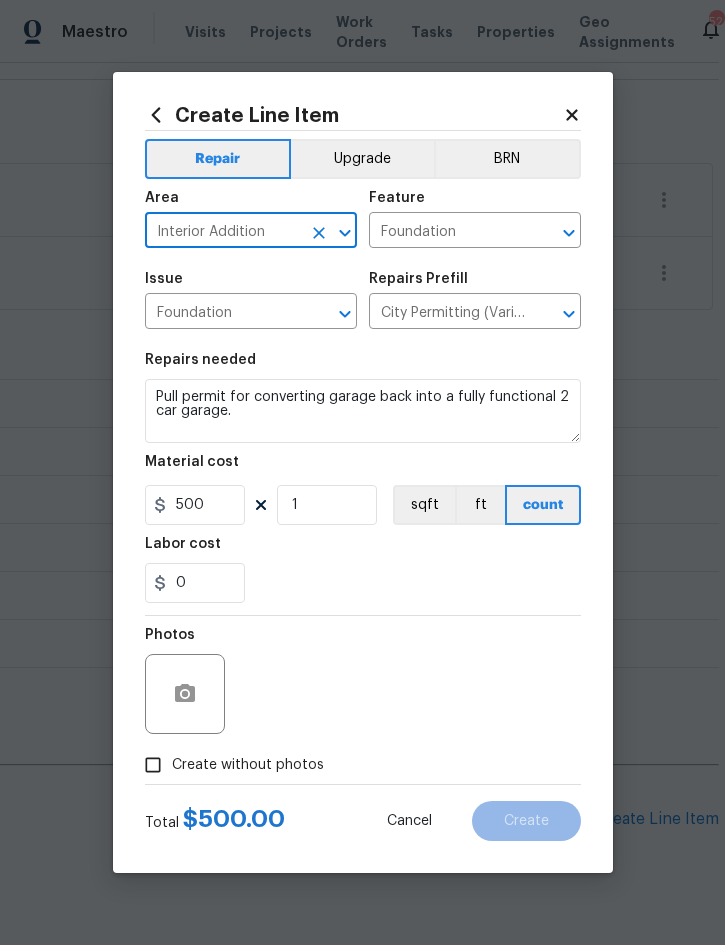 click 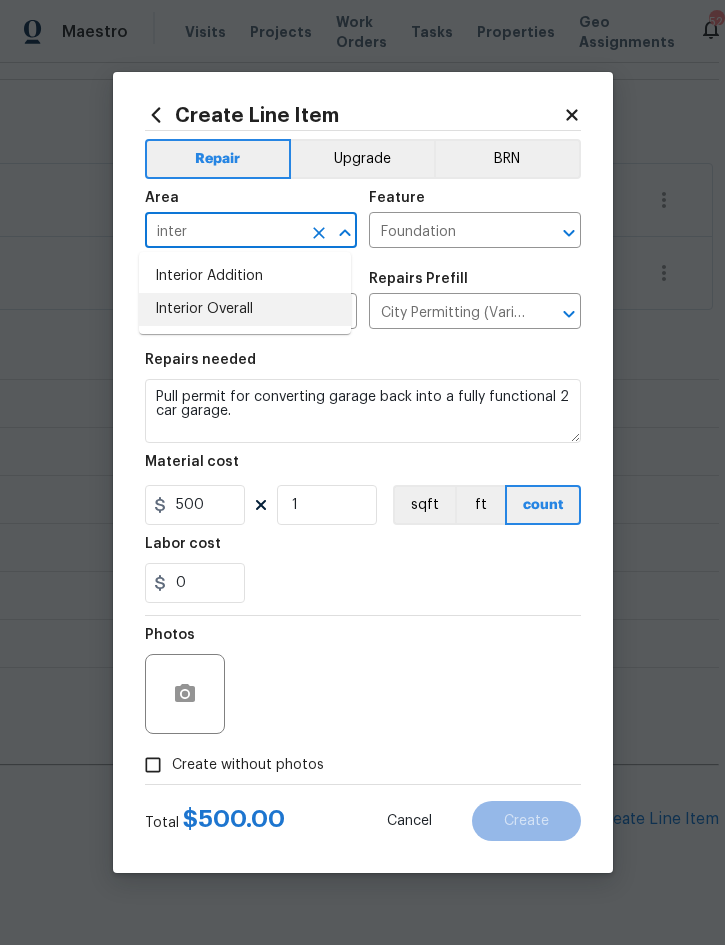 click on "Interior Overall" at bounding box center [245, 309] 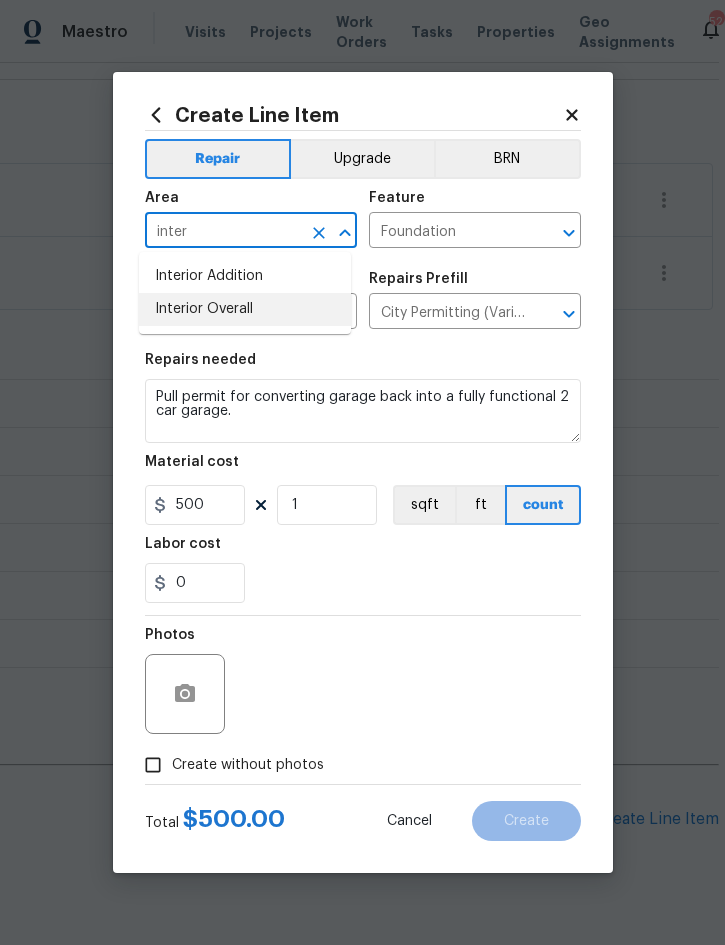 type on "Interior Overall" 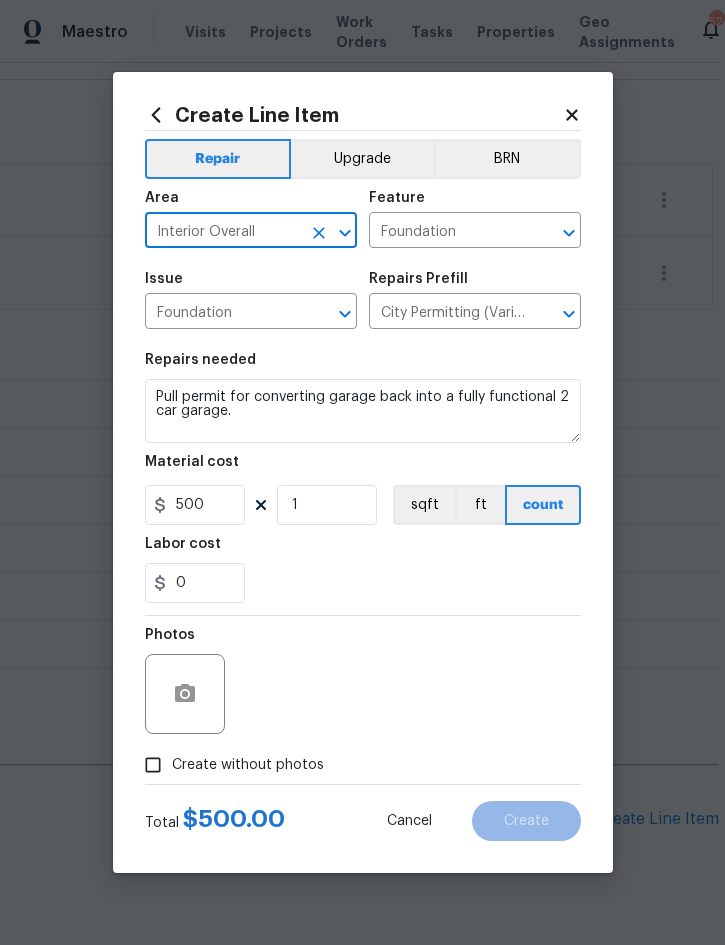 click 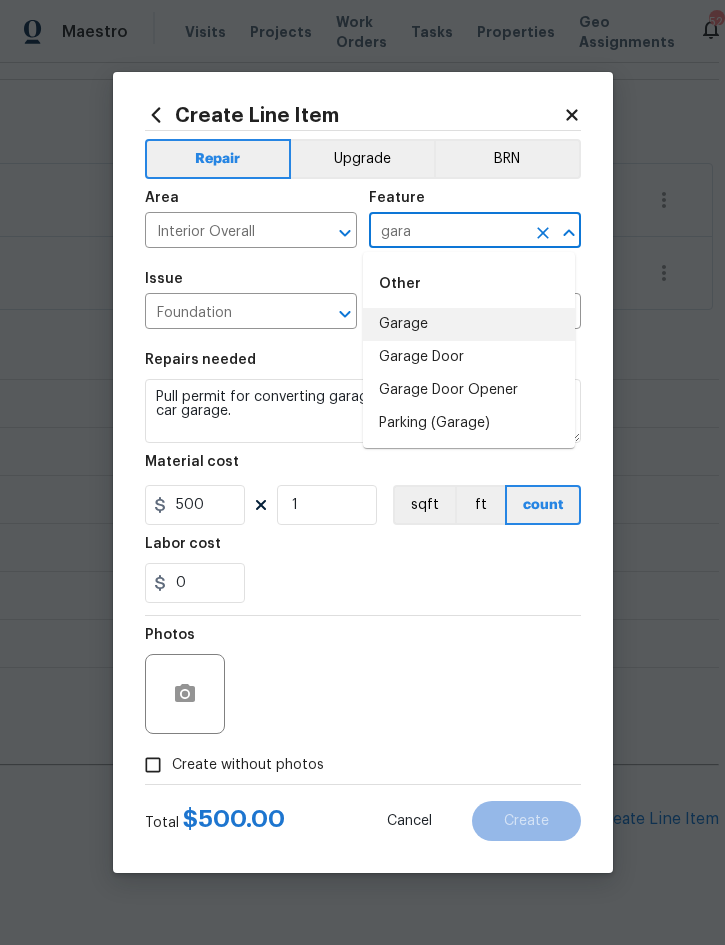 click on "Garage" at bounding box center [469, 324] 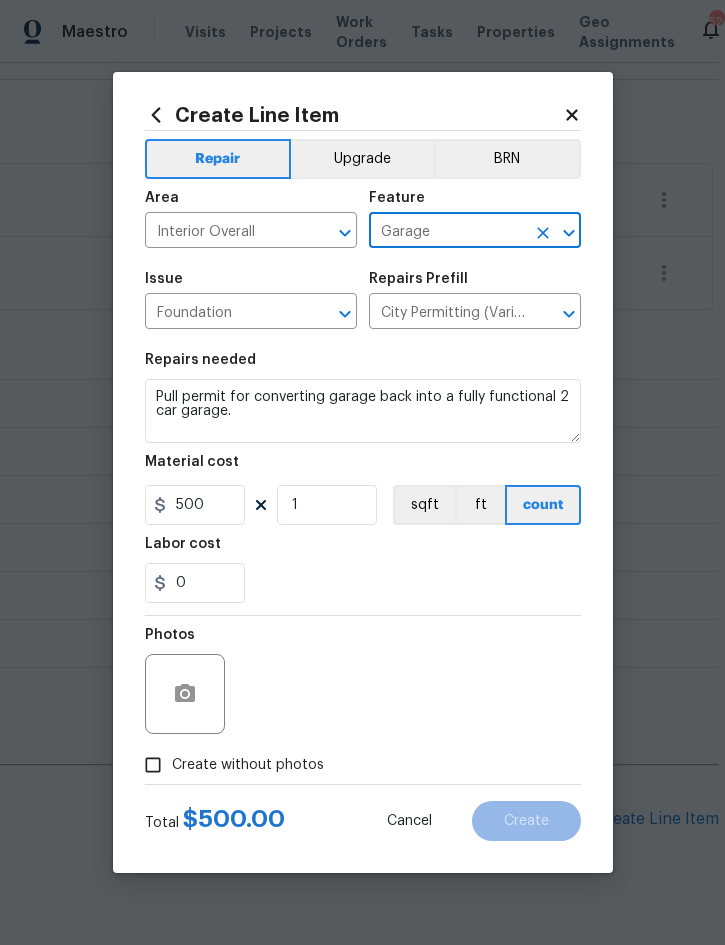 click 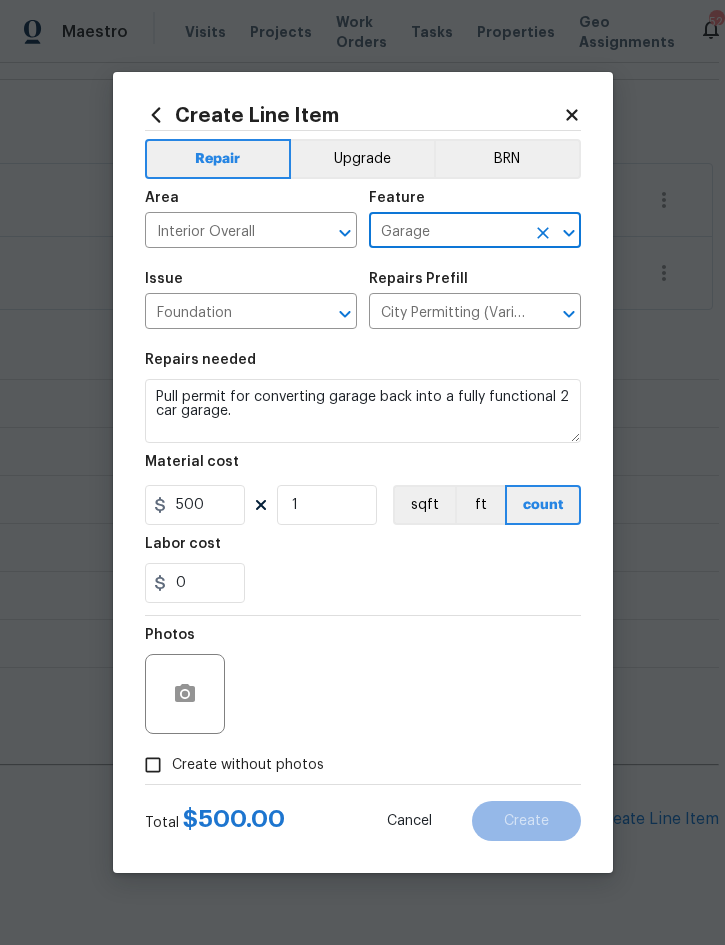 type 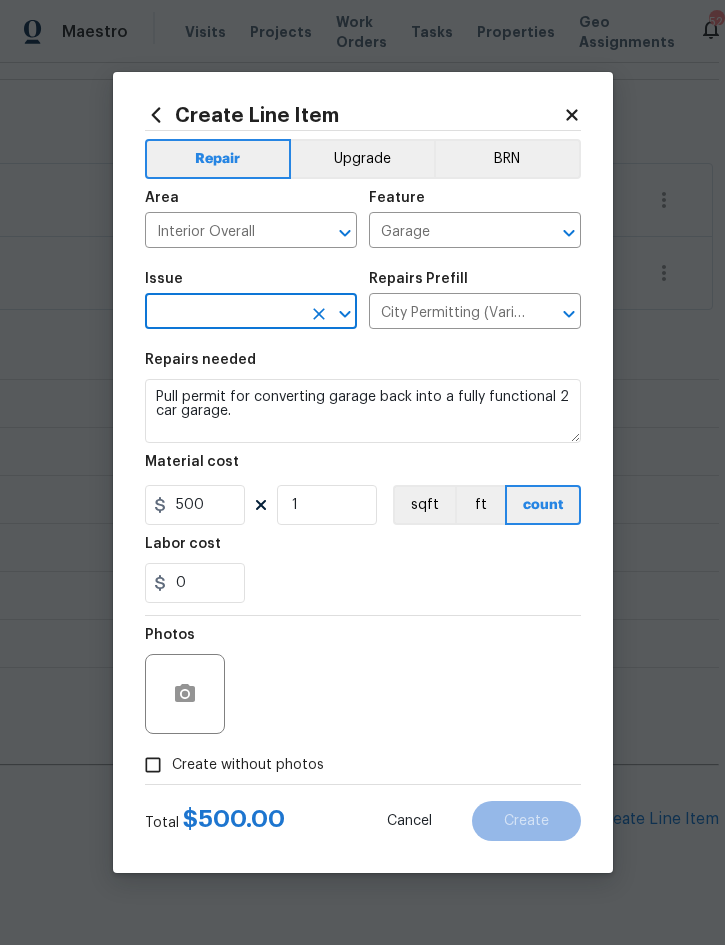 type 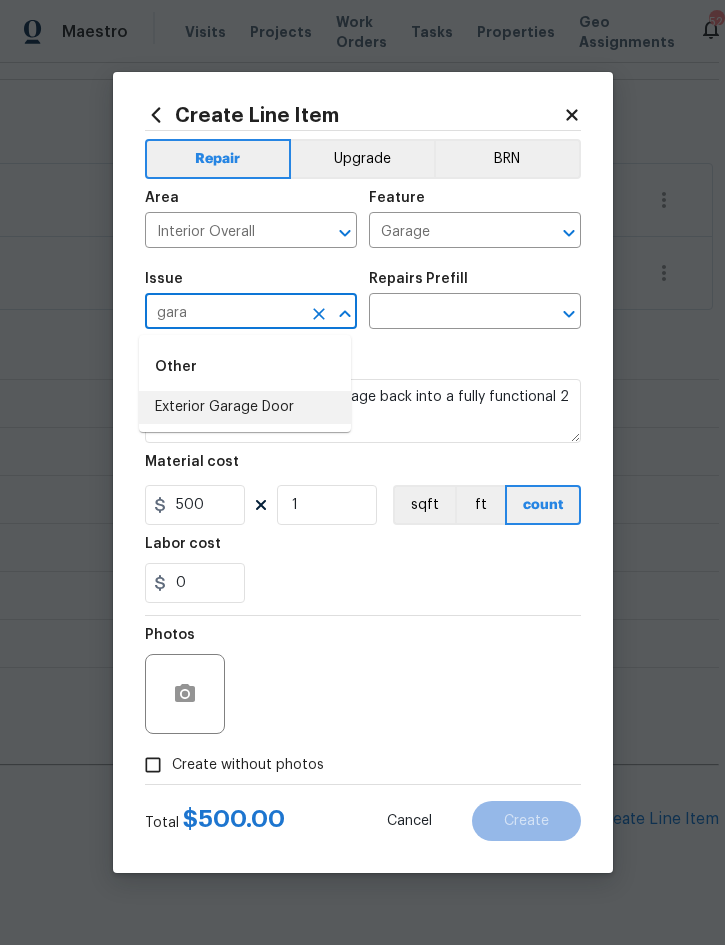 click on "Exterior Garage Door" at bounding box center [245, 407] 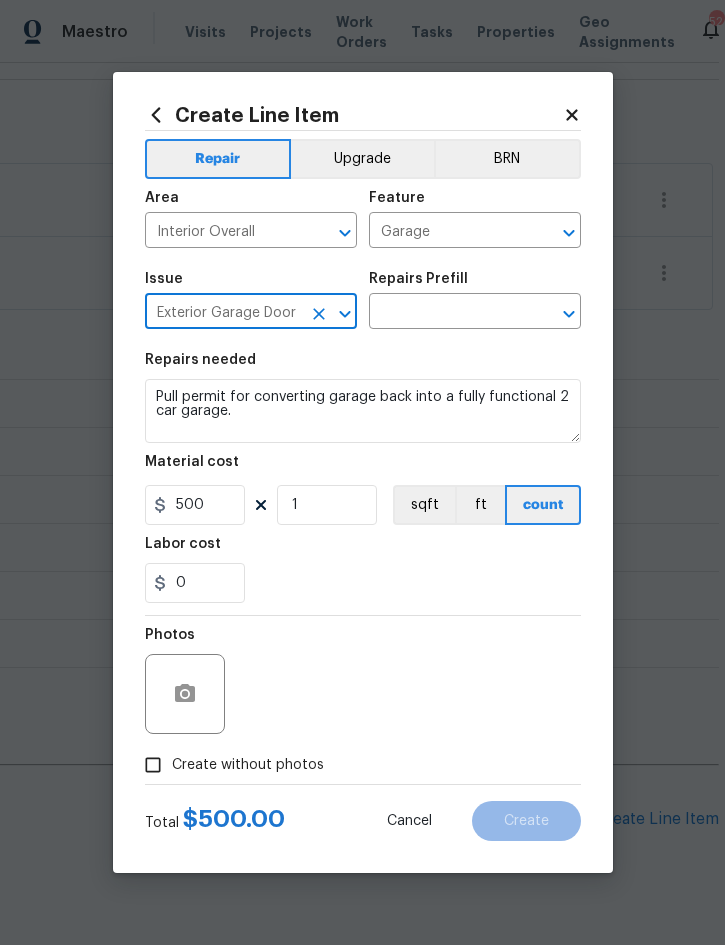 click at bounding box center [447, 313] 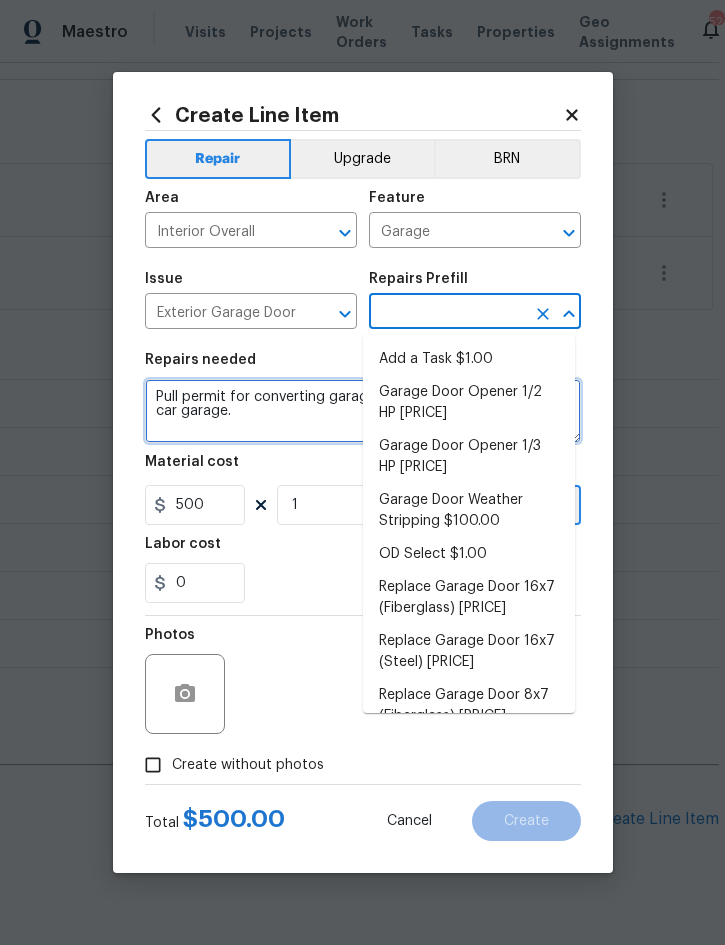 click on "Pull permit for converting garage back into a fully functional 2 car garage." at bounding box center [363, 411] 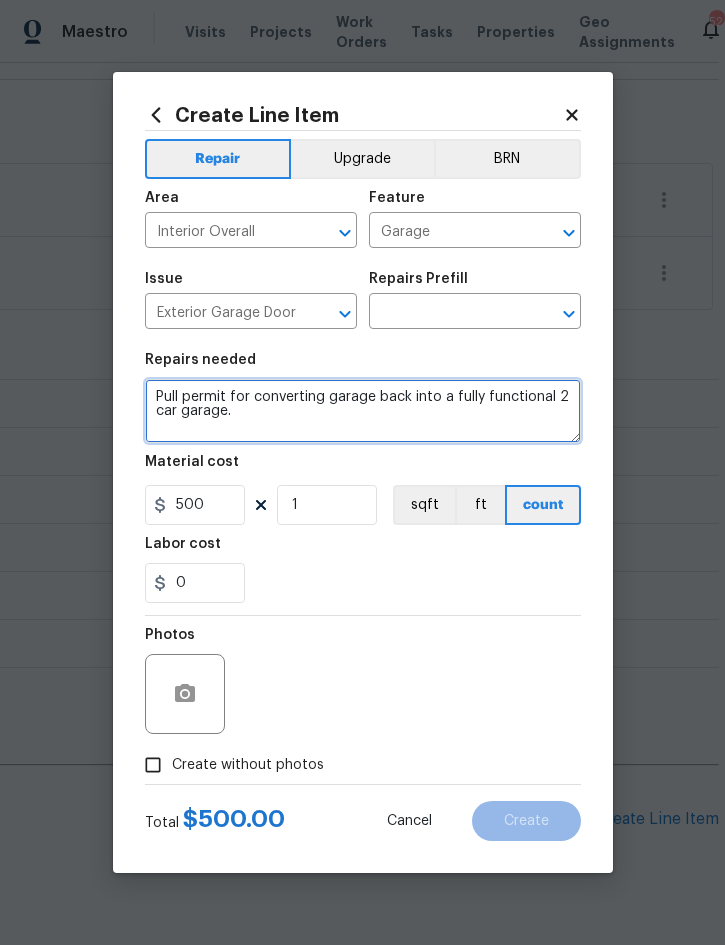 click on "Pull permit for converting garage back into a fully functional 2 car garage." at bounding box center (363, 411) 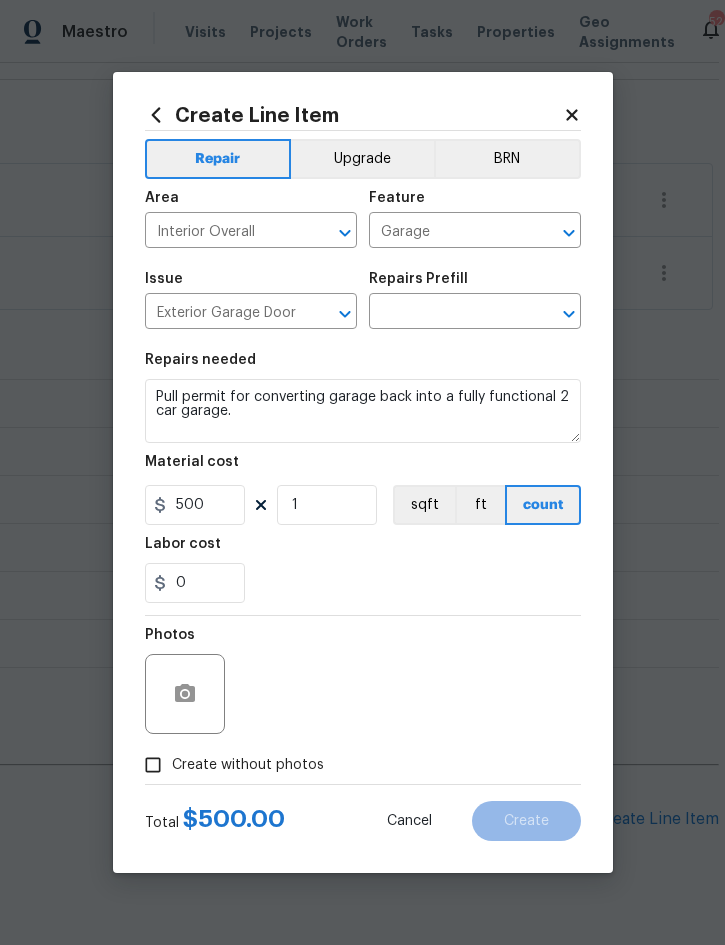 click at bounding box center (447, 313) 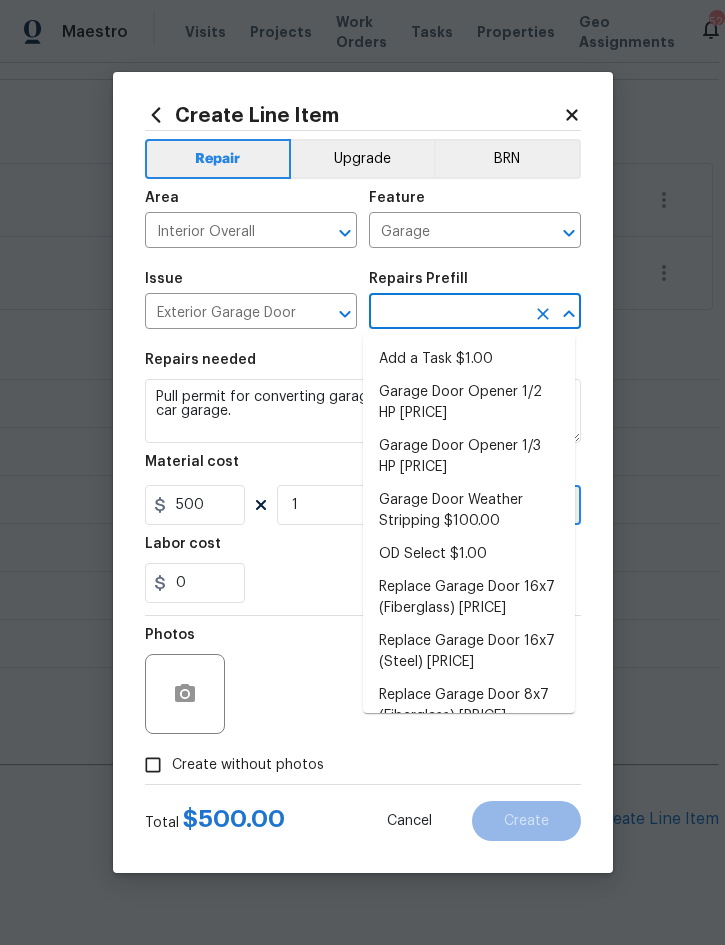 click on "Add a Task $1.00" at bounding box center (469, 359) 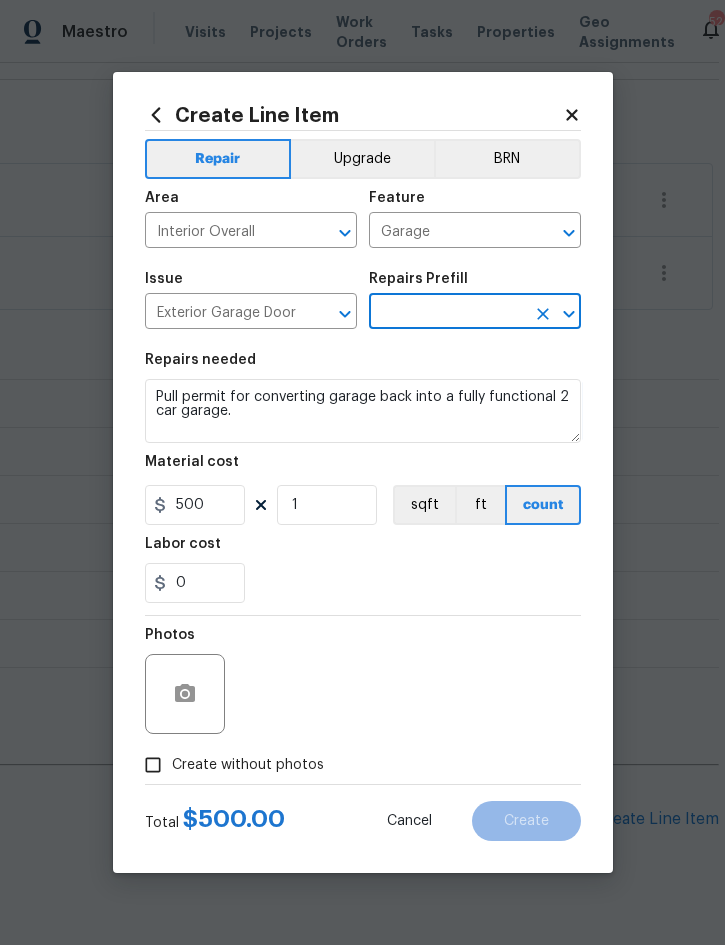 type on "Add a Task $1.00" 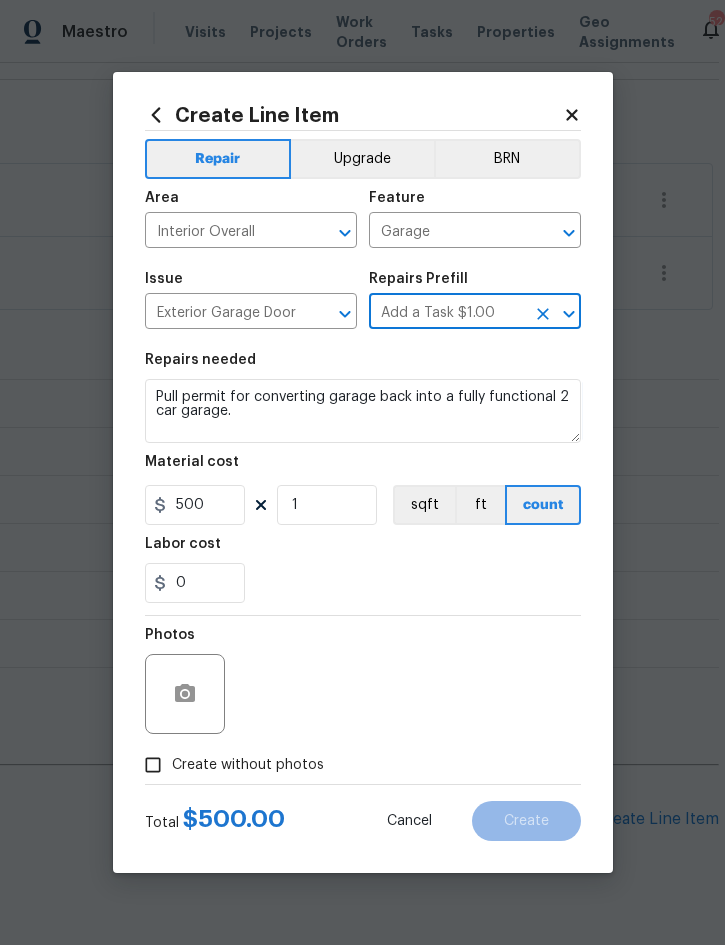 type on "Interior Door" 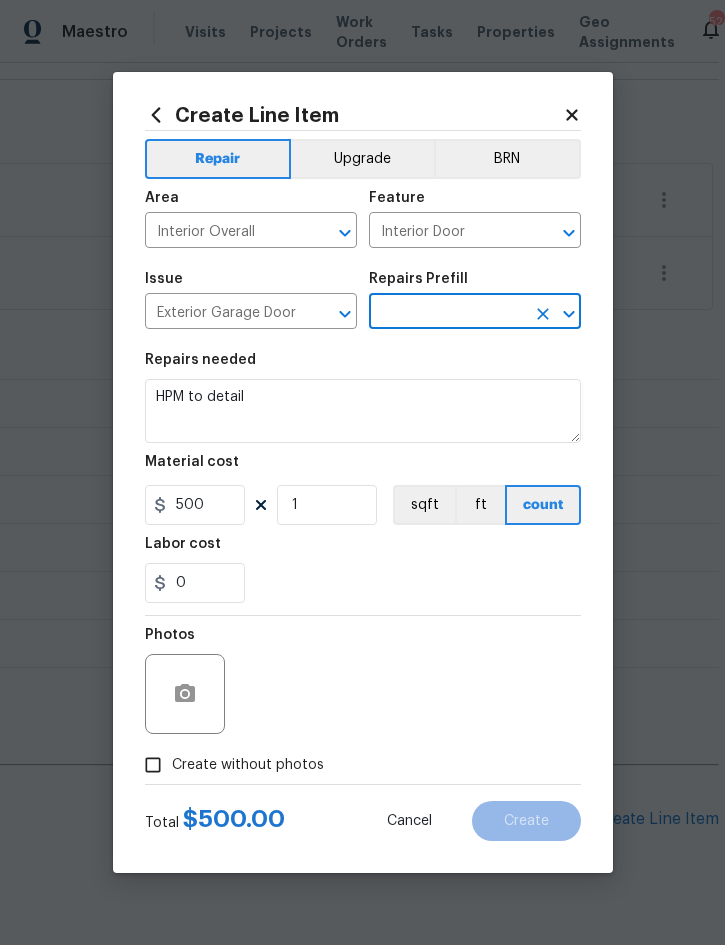 type on "Add a Task $1.00" 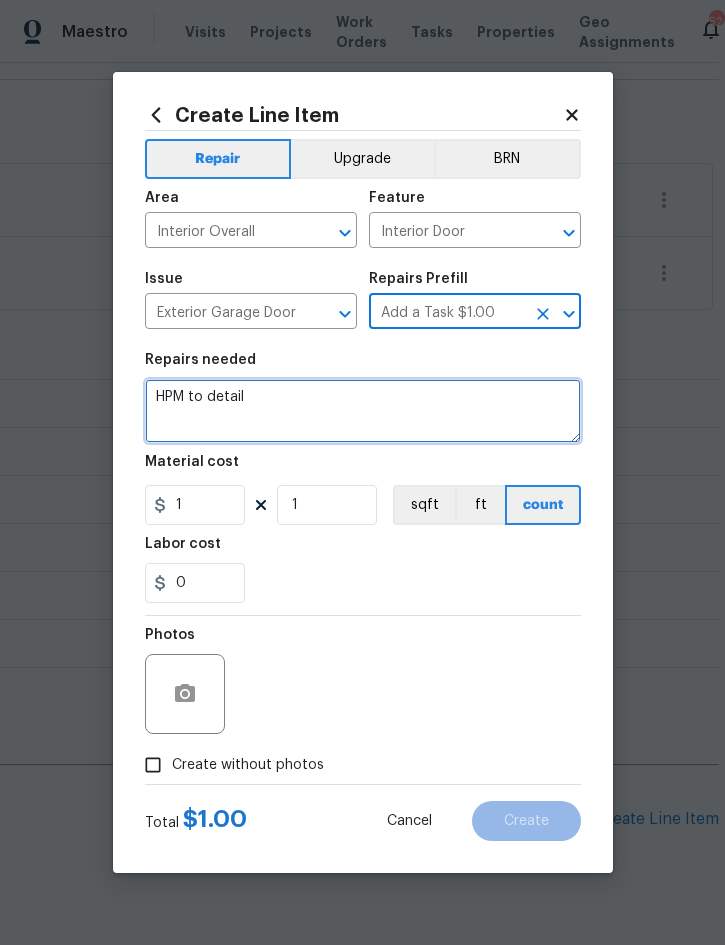 click on "HPM to detail" at bounding box center (363, 411) 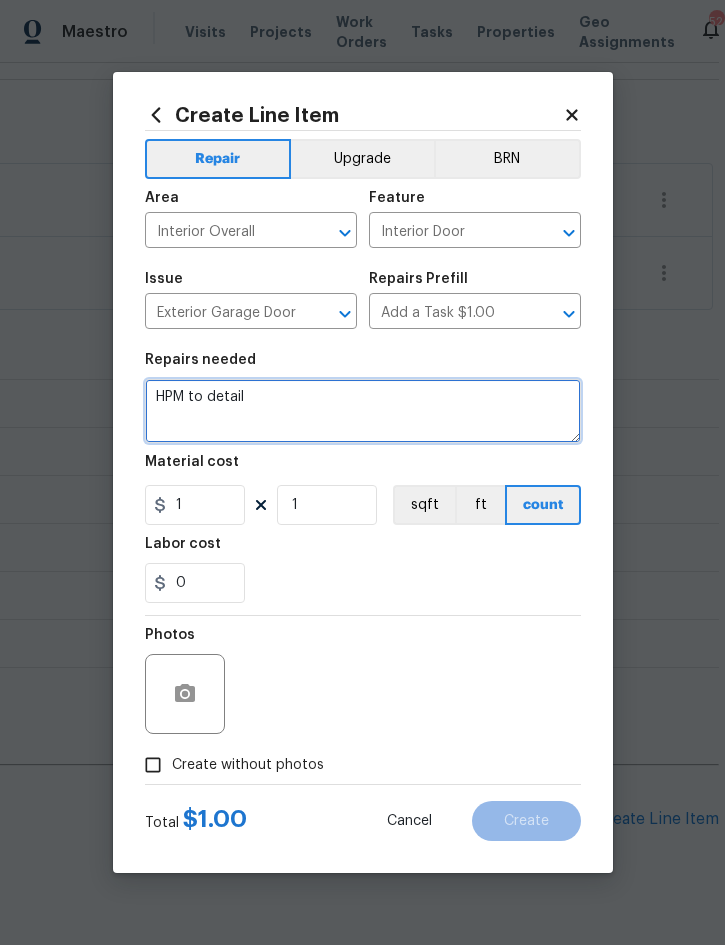 click on "HPM to detail" at bounding box center (363, 411) 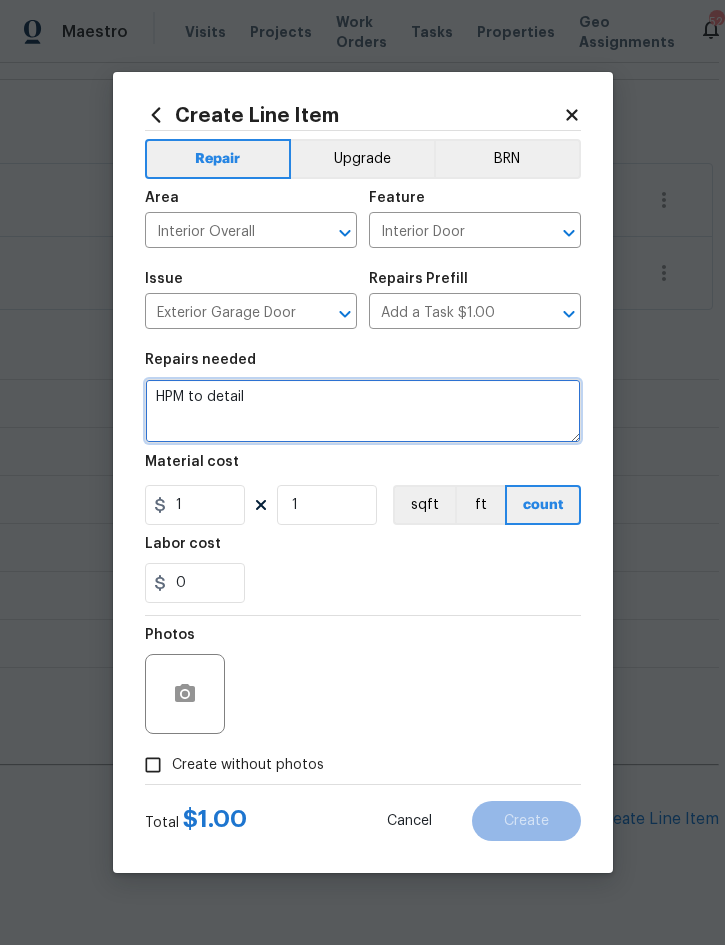 paste on "Pull permit for converting garage back into a fully functional 2 car garage." 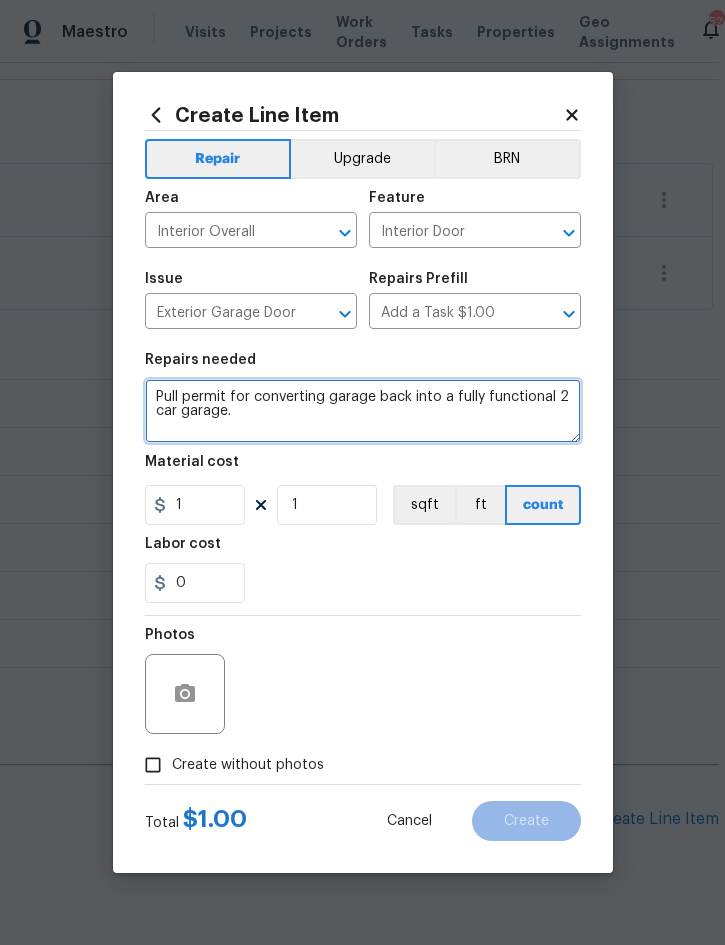 type on "Pull permit for converting garage back into a fully functional 2 car garage." 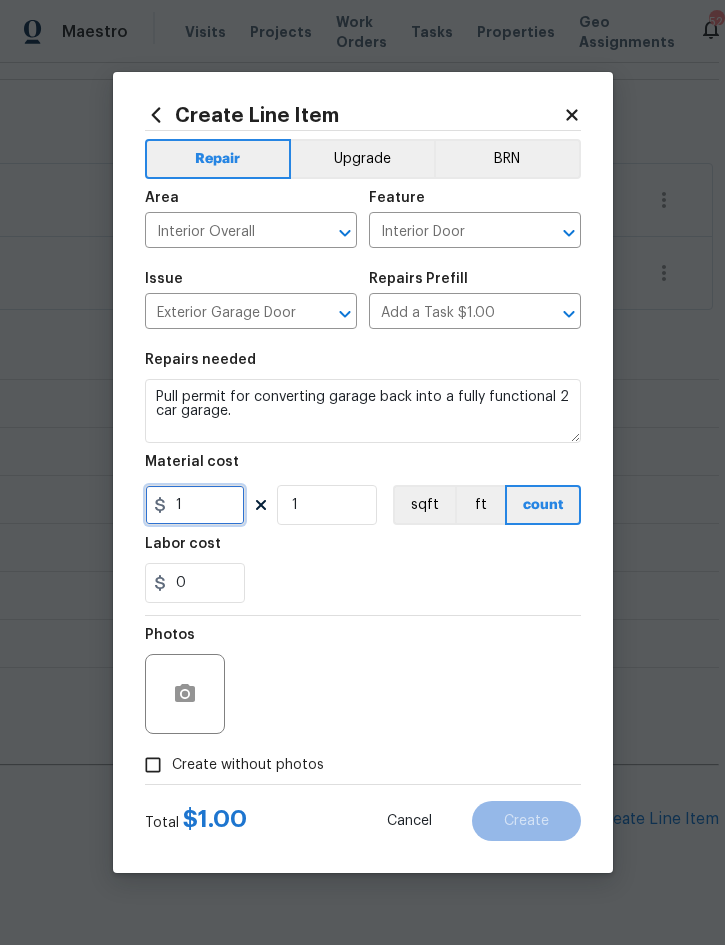 click on "1" at bounding box center (195, 505) 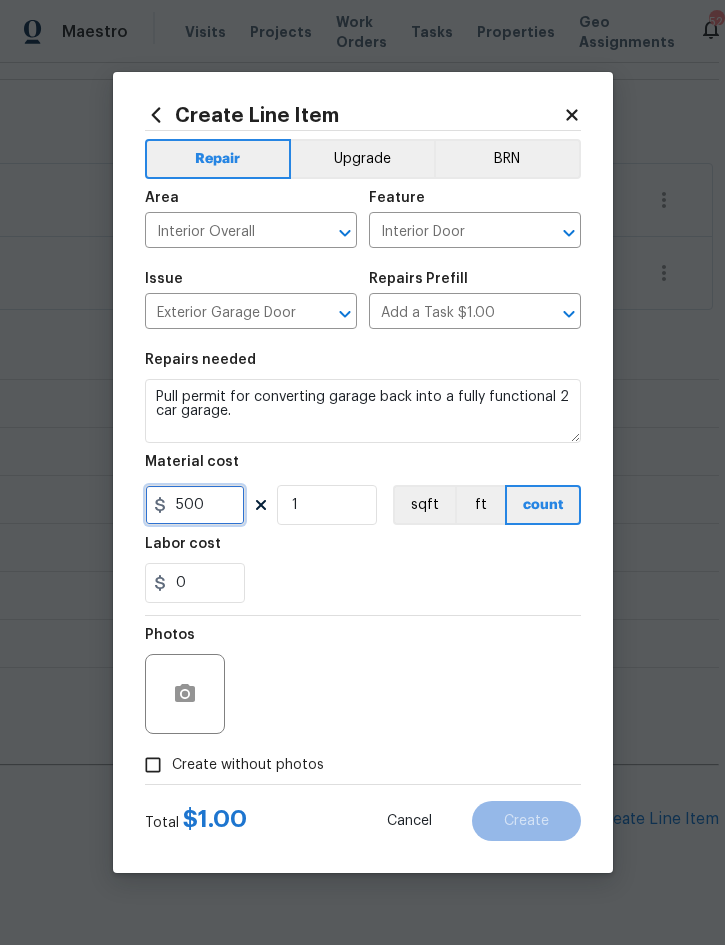 type on "500" 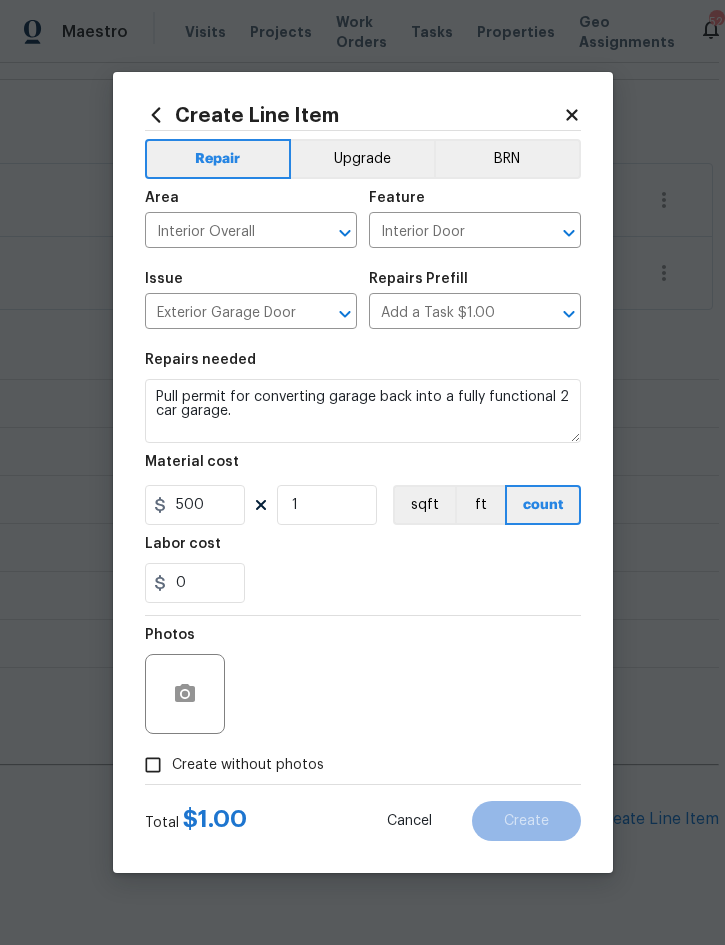 click on "0" at bounding box center (363, 583) 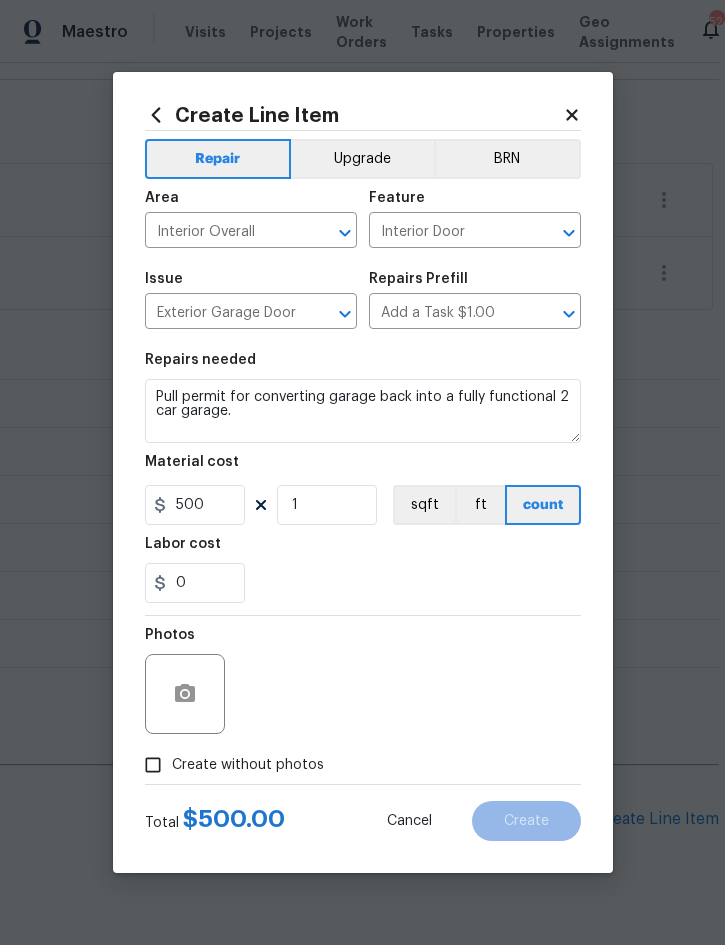 click on "Create without photos" at bounding box center (248, 765) 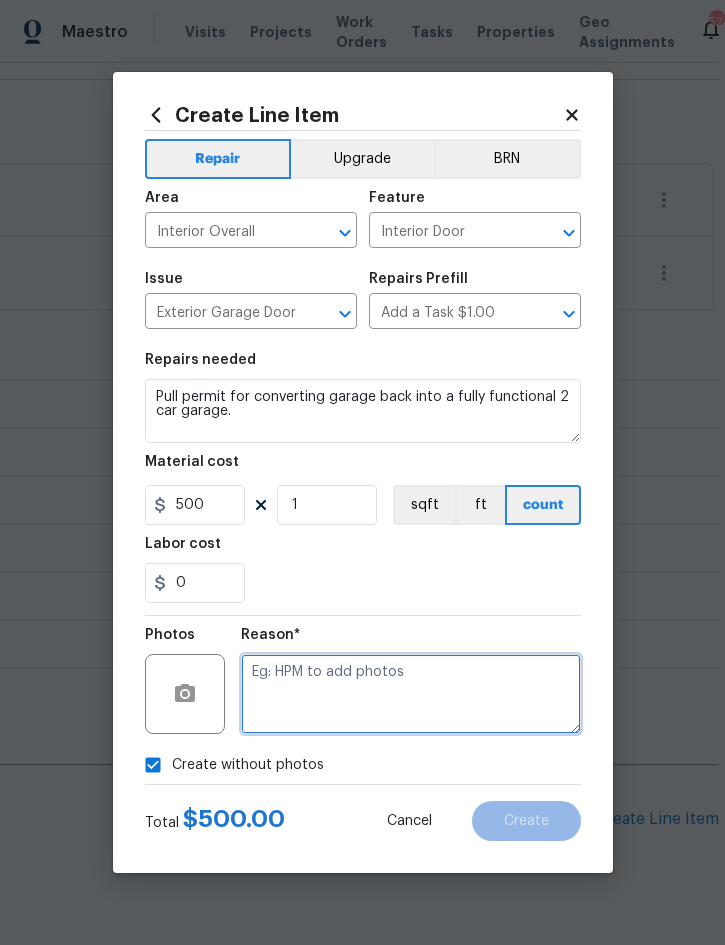 click at bounding box center (411, 694) 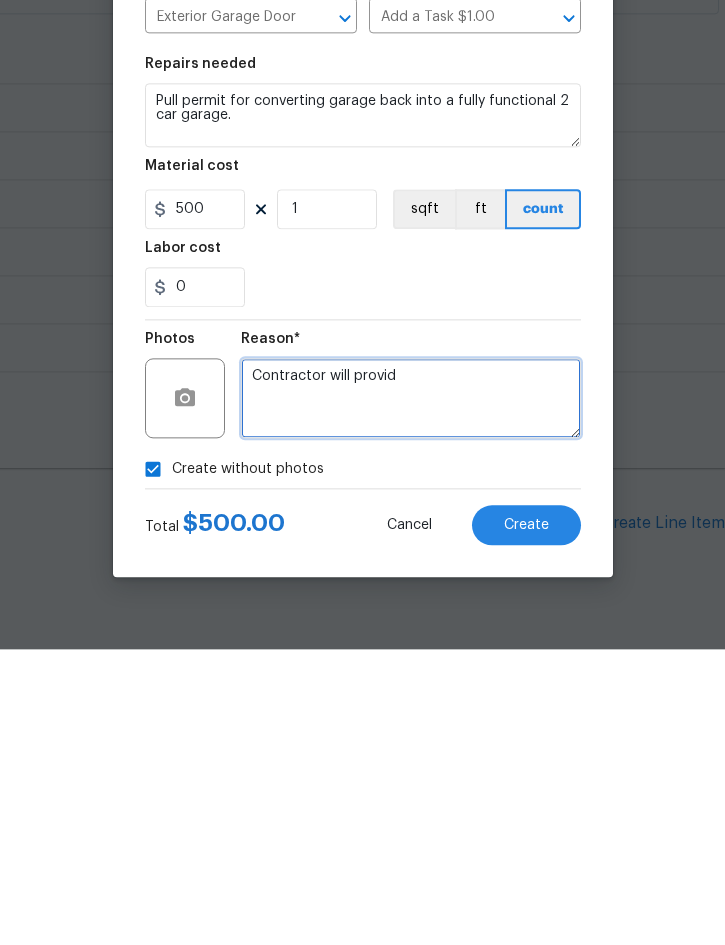 type on "Contractor will provid" 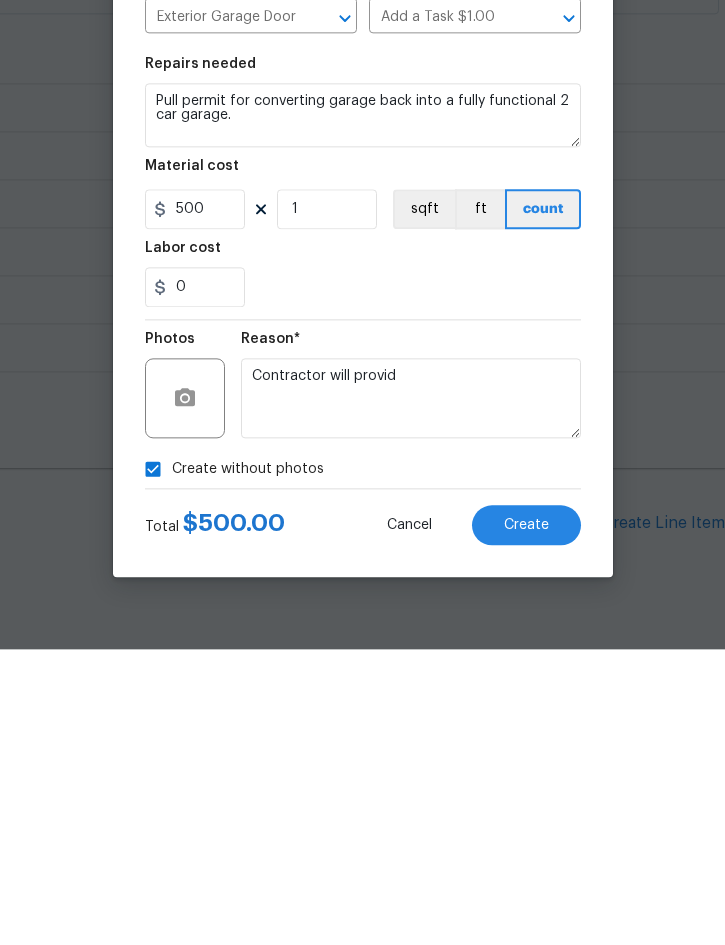 click on "Create" at bounding box center (526, 821) 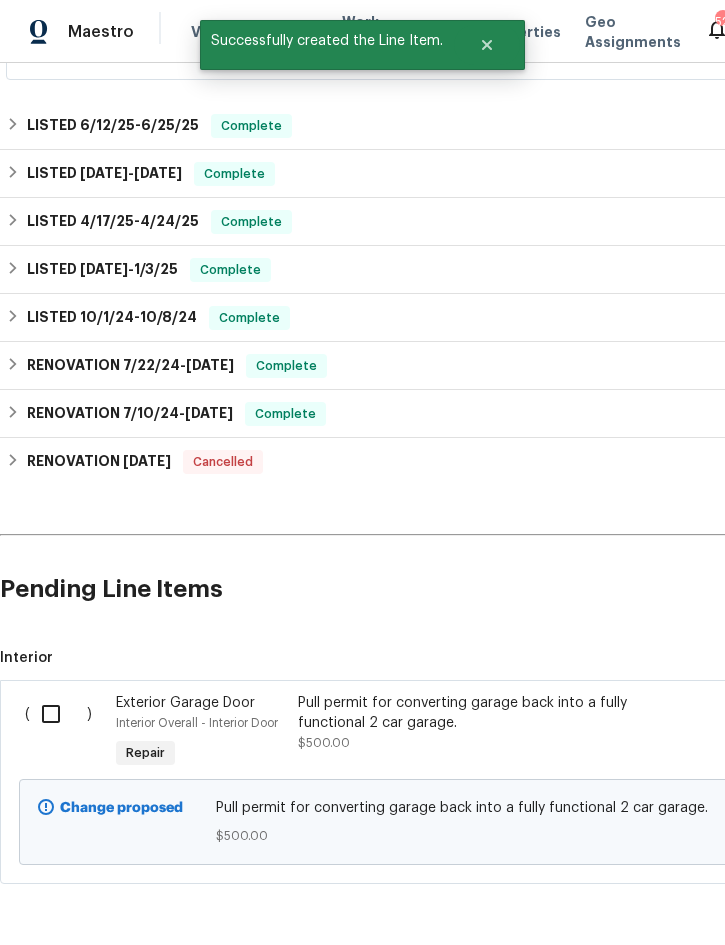 scroll, scrollTop: 532, scrollLeft: 0, axis: vertical 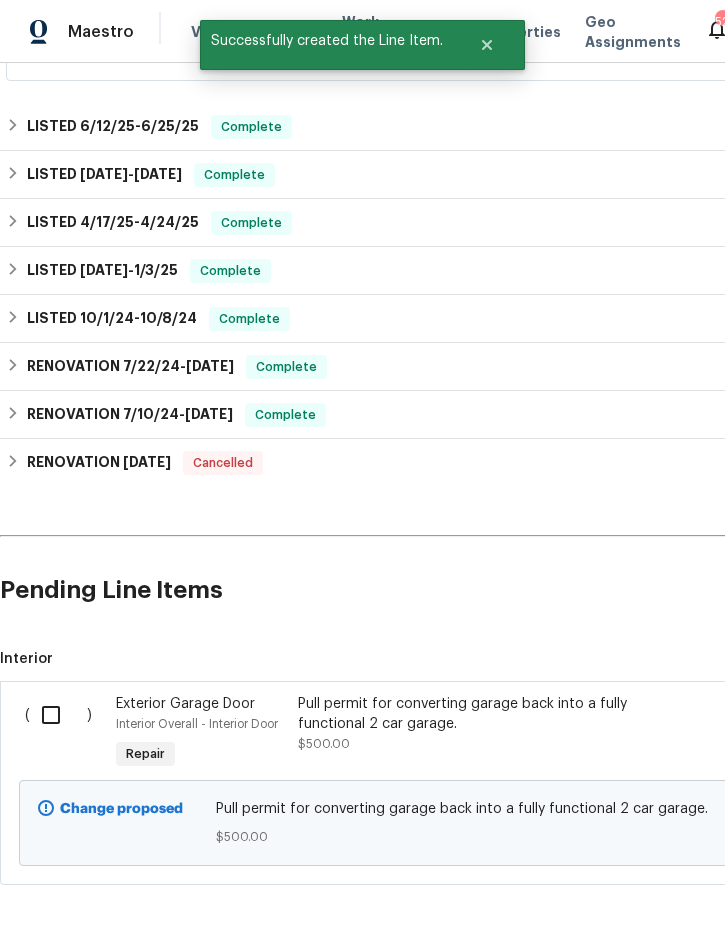 click at bounding box center (58, 715) 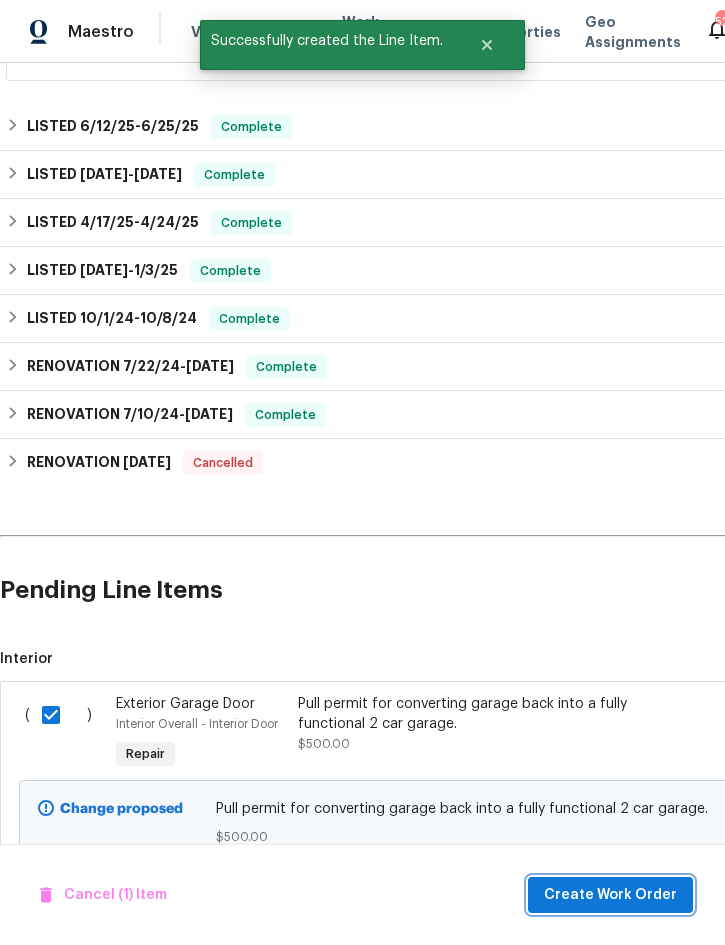 click on "Create Work Order" at bounding box center [610, 895] 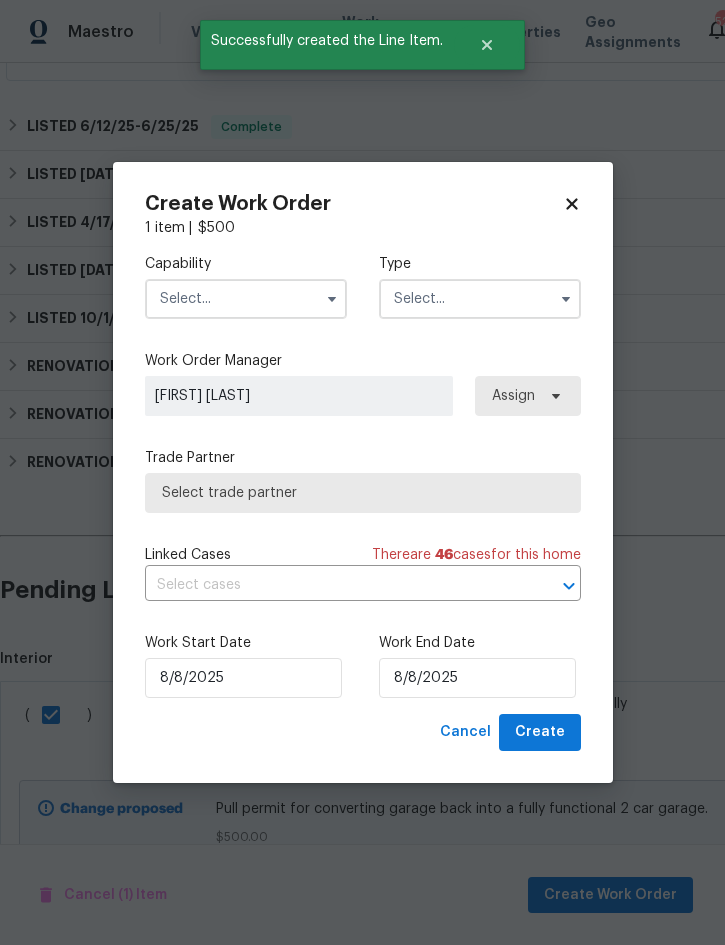click at bounding box center (246, 299) 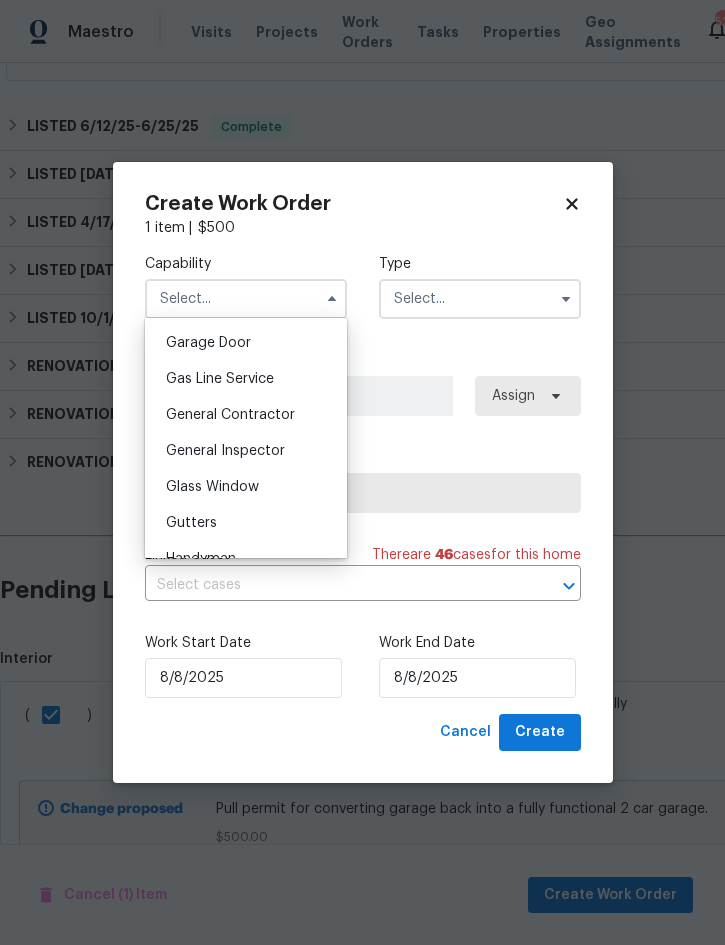 scroll, scrollTop: 881, scrollLeft: 0, axis: vertical 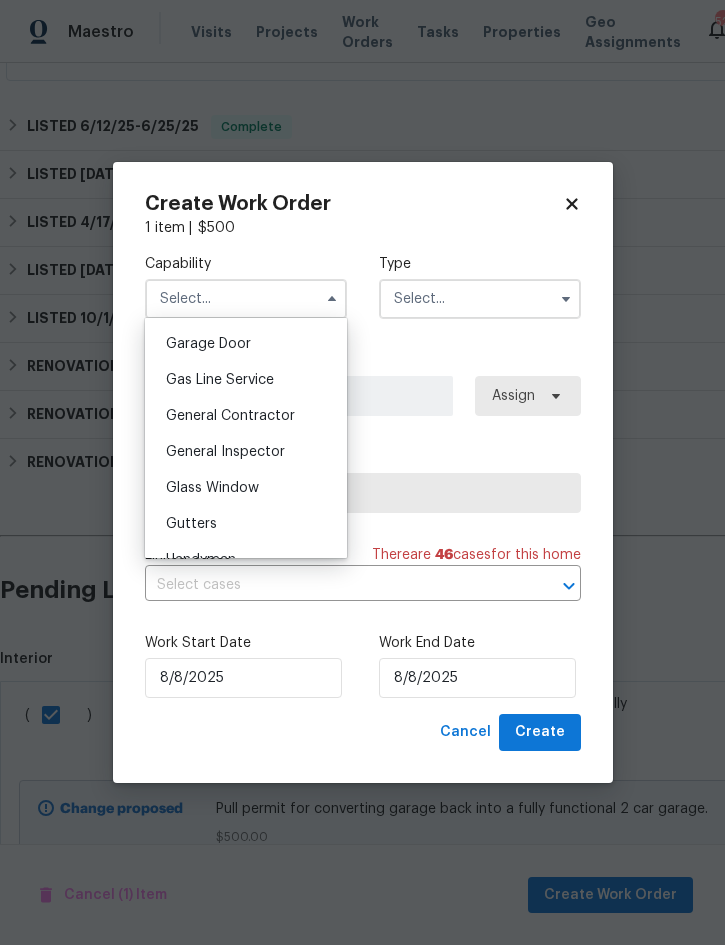 click on "General Inspector" at bounding box center [225, 452] 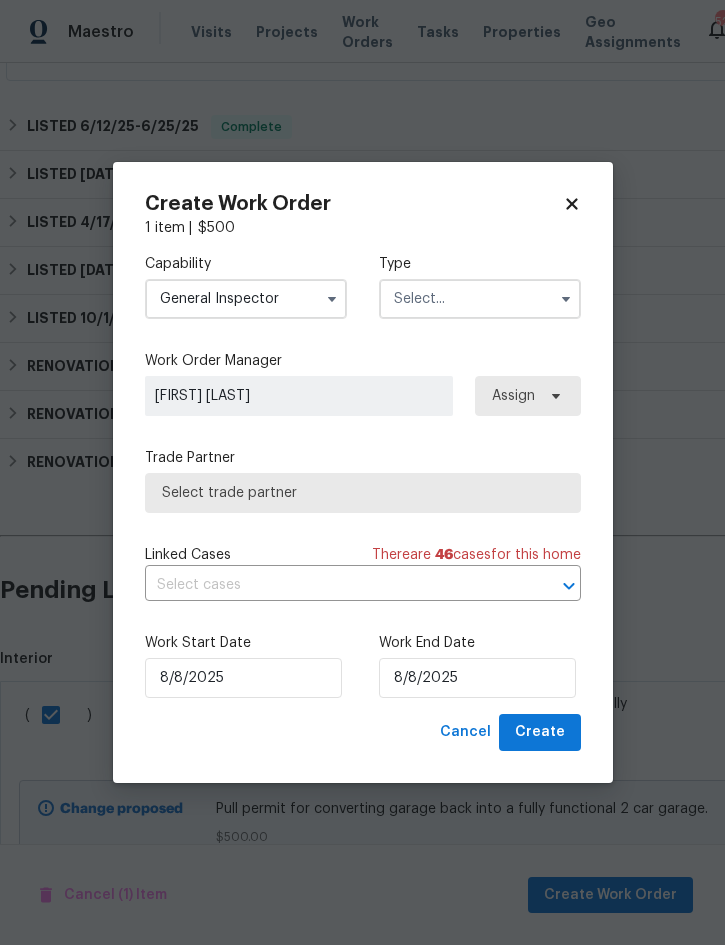 click on "General Inspector" at bounding box center (246, 299) 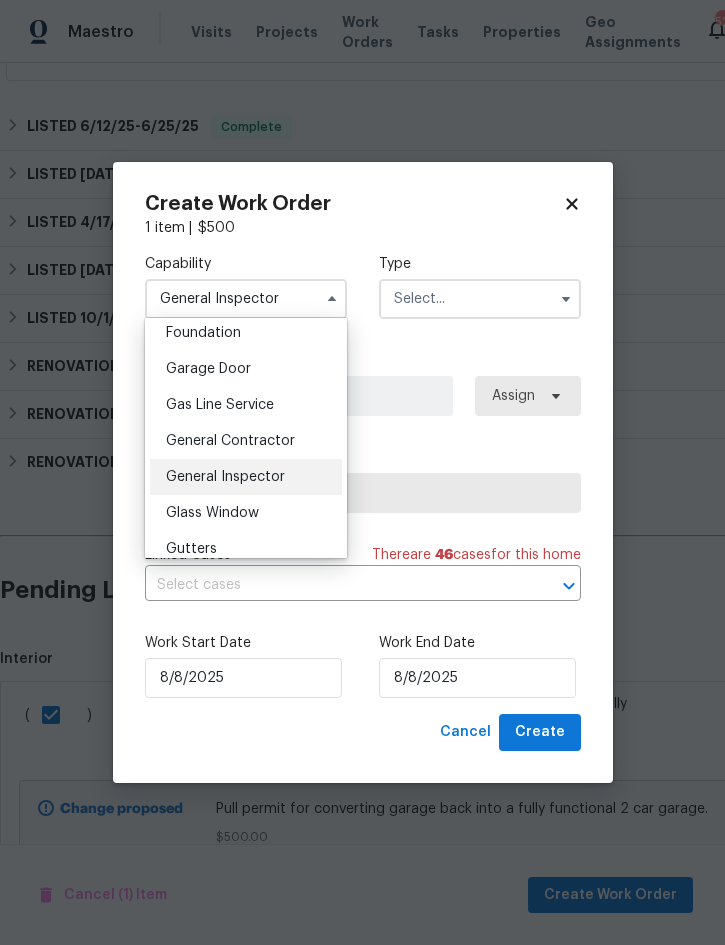 scroll, scrollTop: 872, scrollLeft: 0, axis: vertical 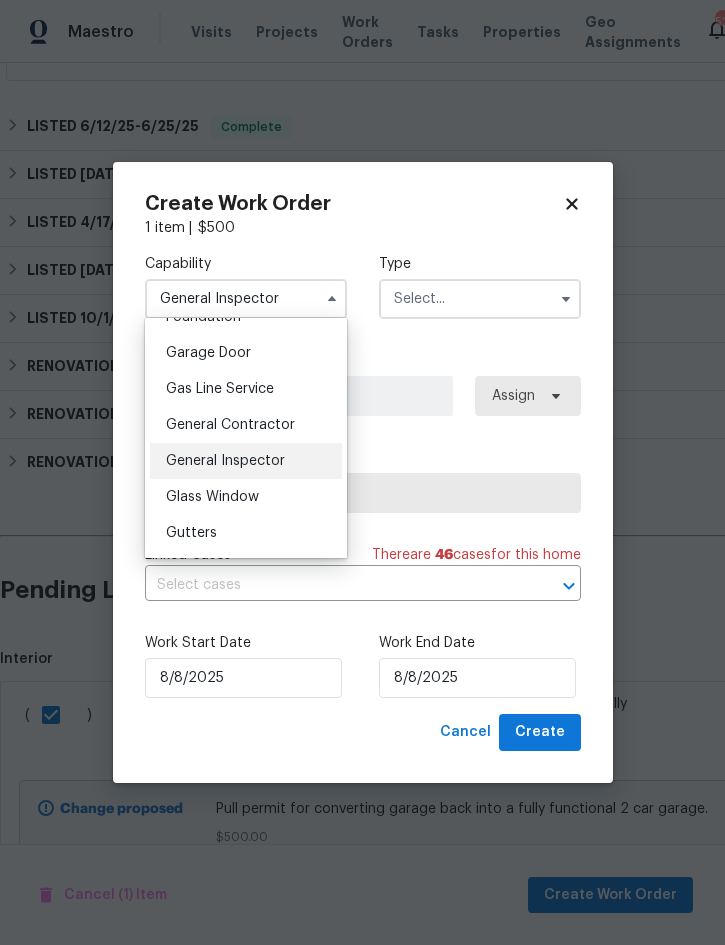 click on "General Contractor" at bounding box center (230, 425) 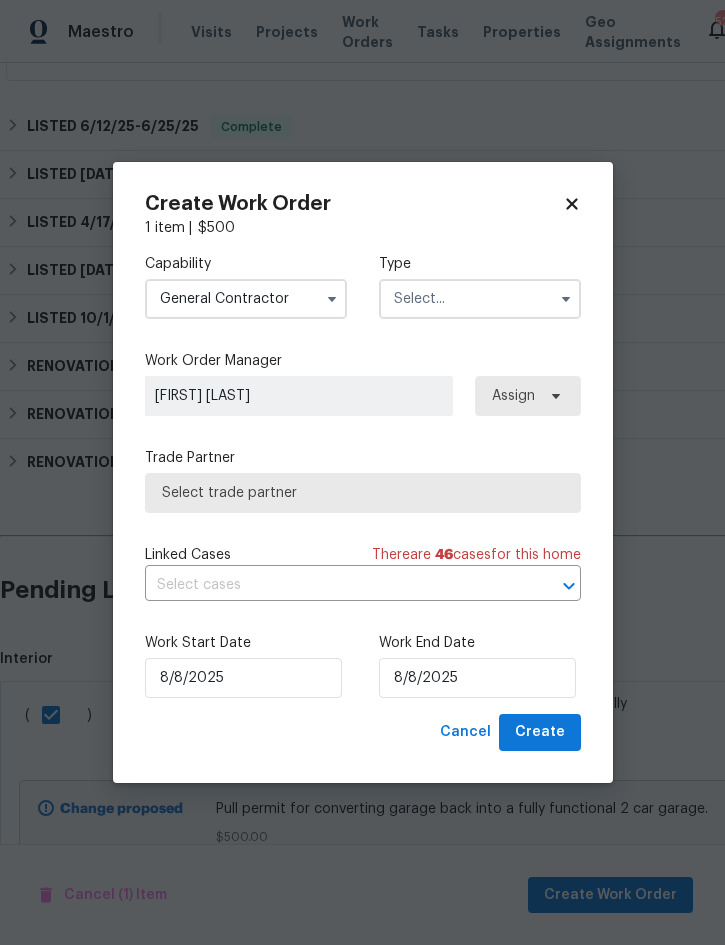 click at bounding box center [480, 299] 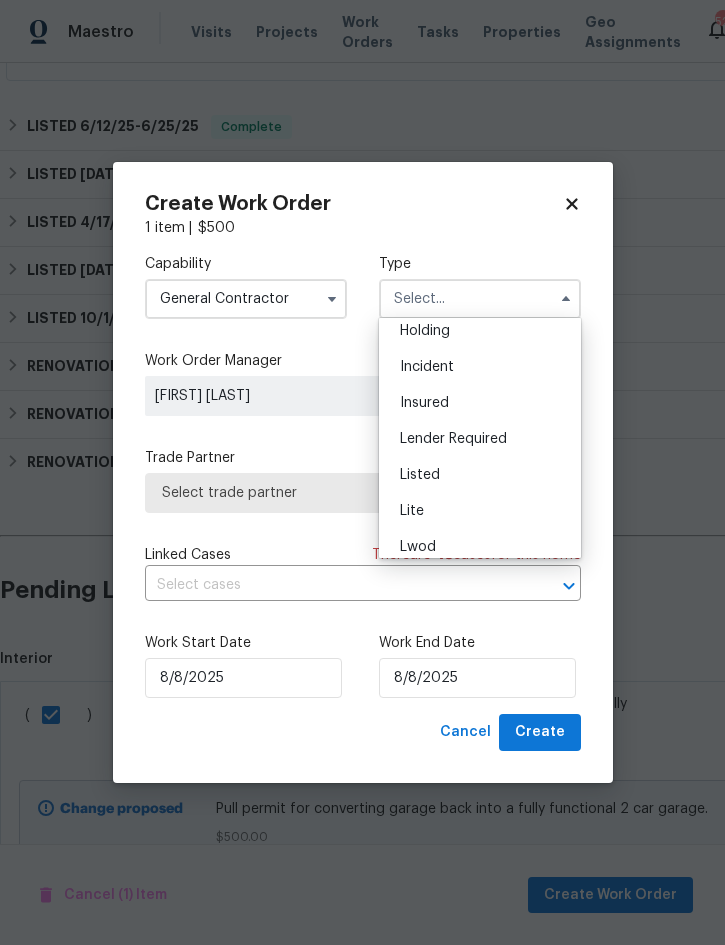scroll, scrollTop: 89, scrollLeft: 0, axis: vertical 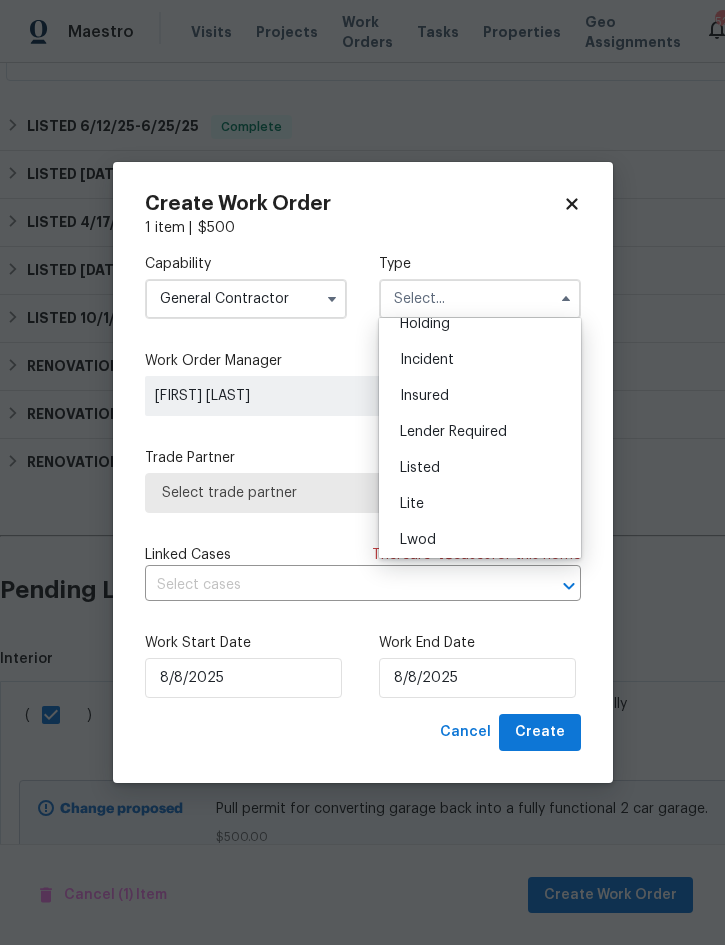 click on "Listed" at bounding box center [480, 468] 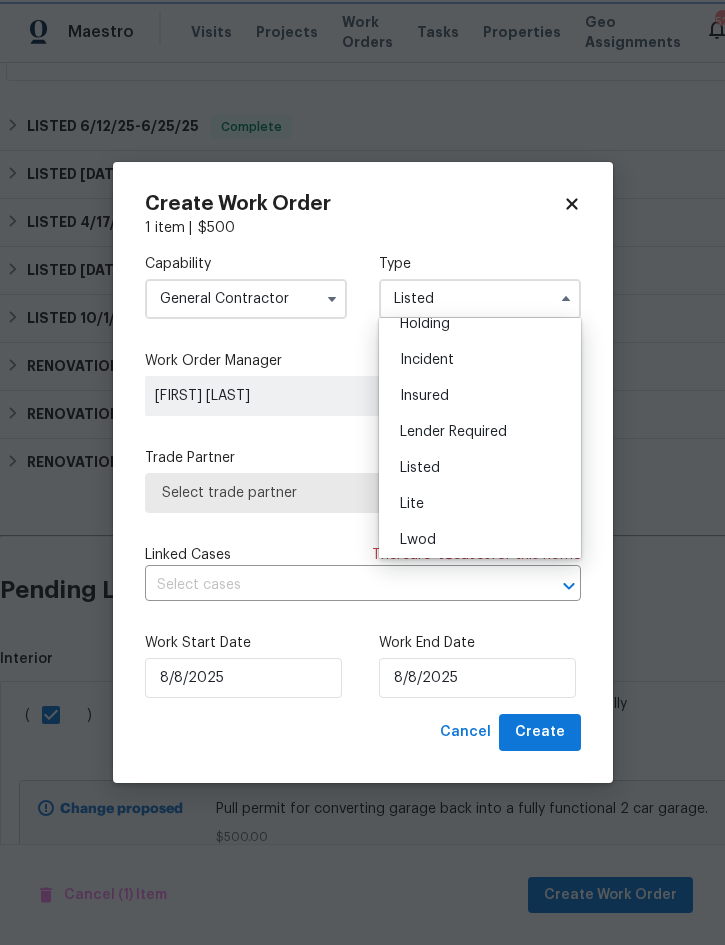 scroll, scrollTop: 0, scrollLeft: 0, axis: both 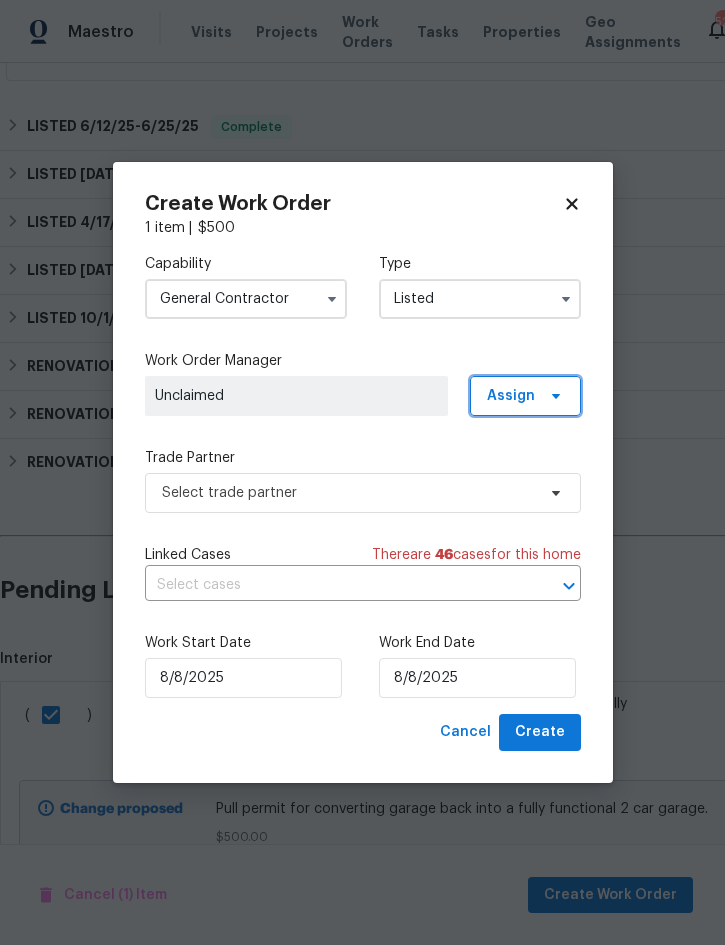 click on "Assign" at bounding box center [511, 396] 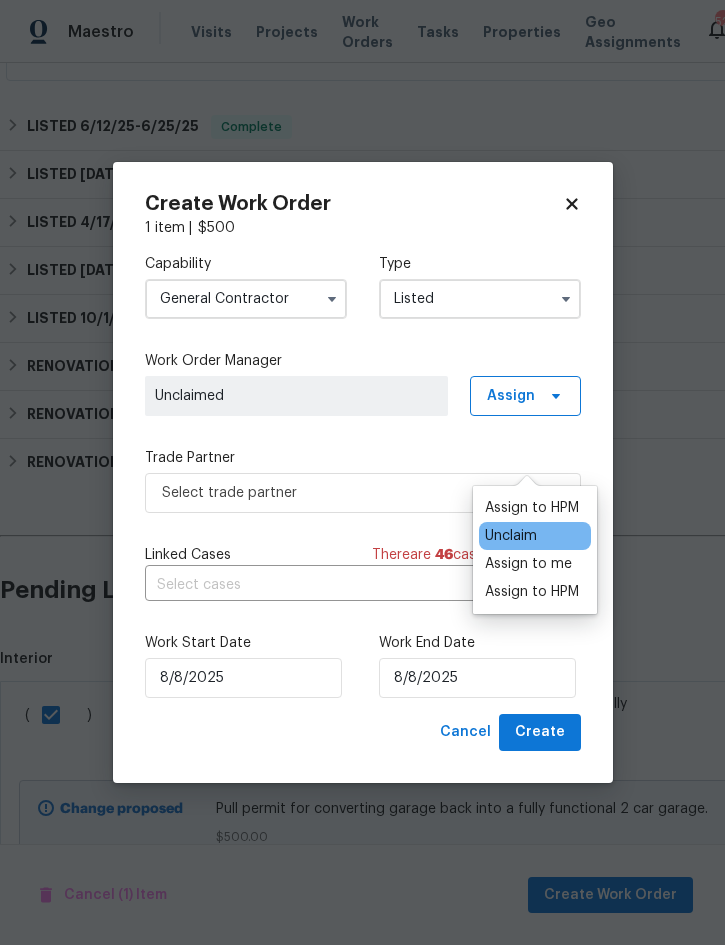 click on "Assign to me" at bounding box center [528, 564] 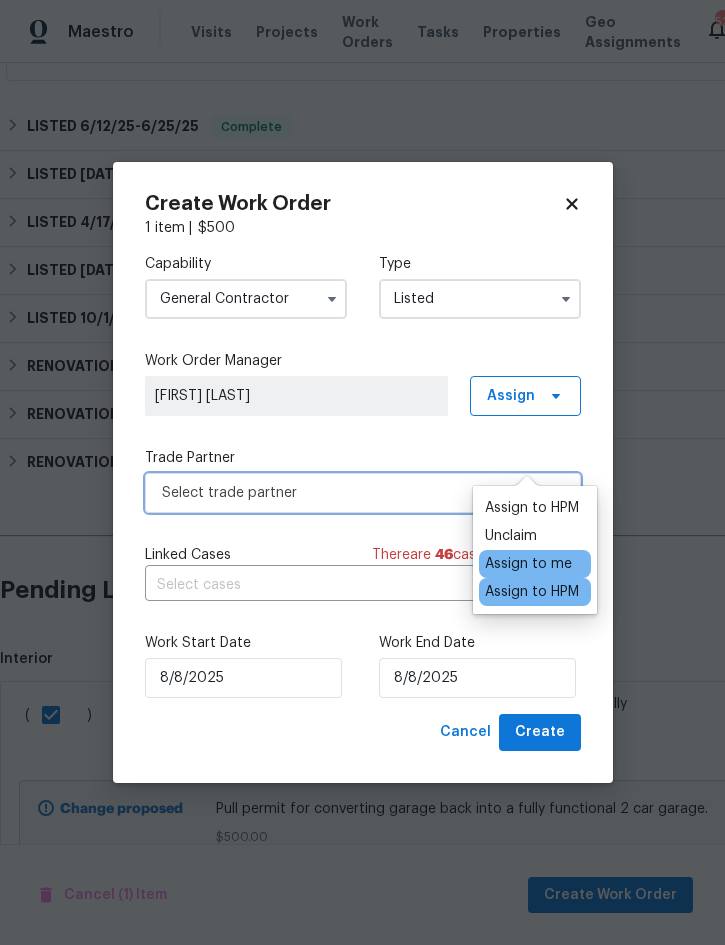 click on "Select trade partner" at bounding box center (348, 493) 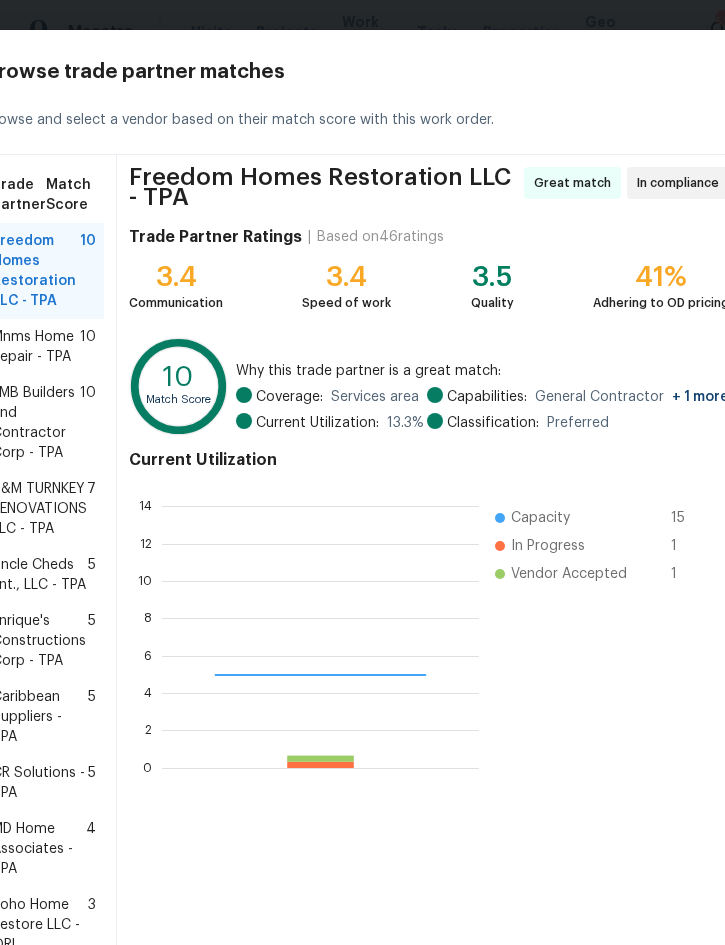 scroll, scrollTop: 2, scrollLeft: 2, axis: both 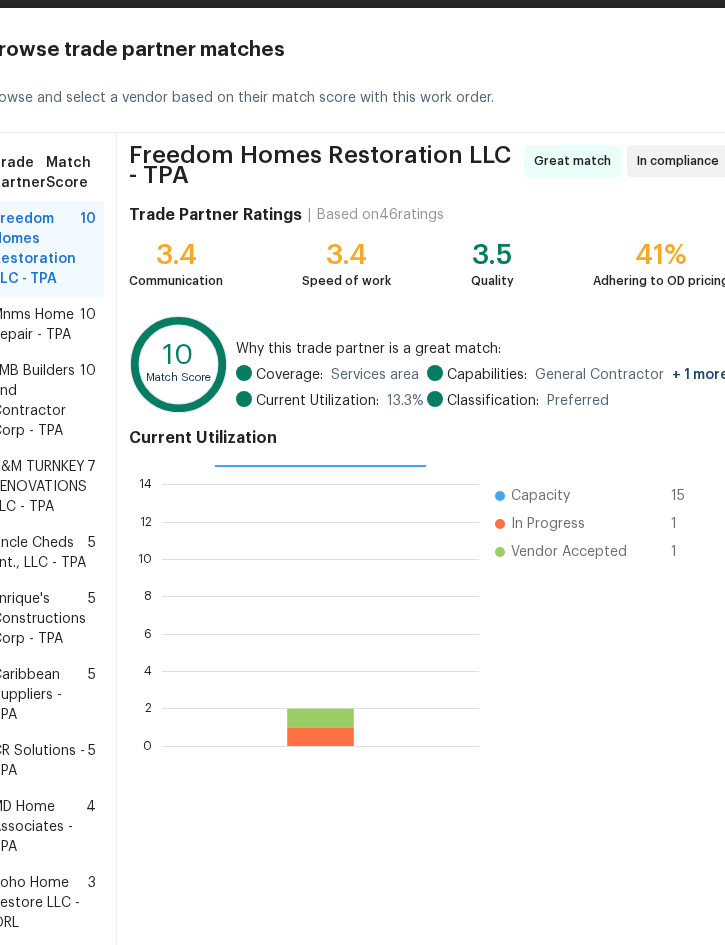click on "Mnms Home Repair - TPA" at bounding box center [36, 325] 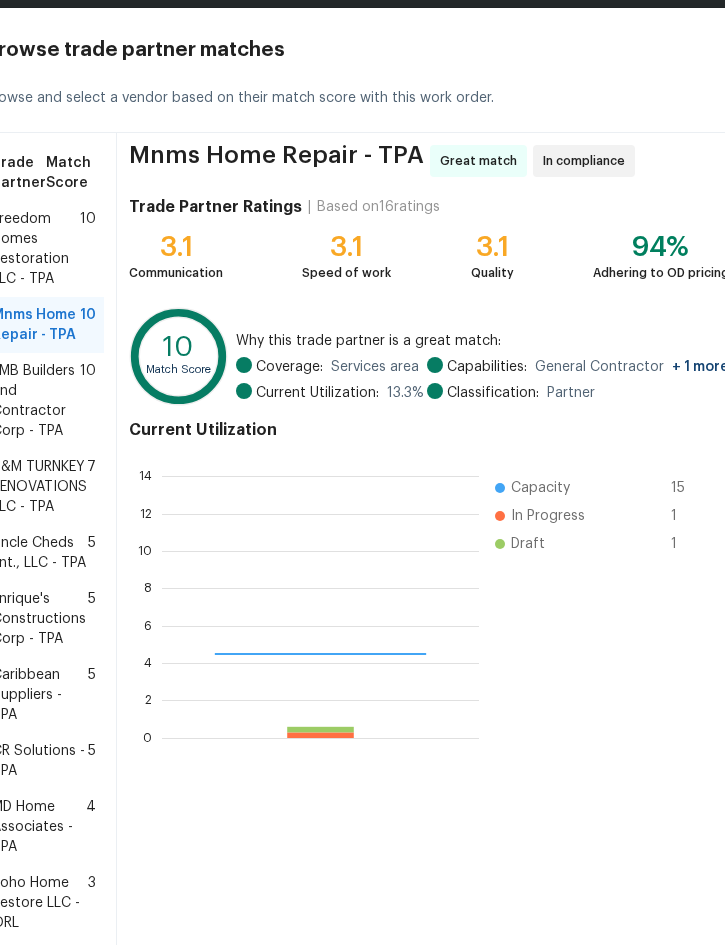 scroll, scrollTop: 2, scrollLeft: 2, axis: both 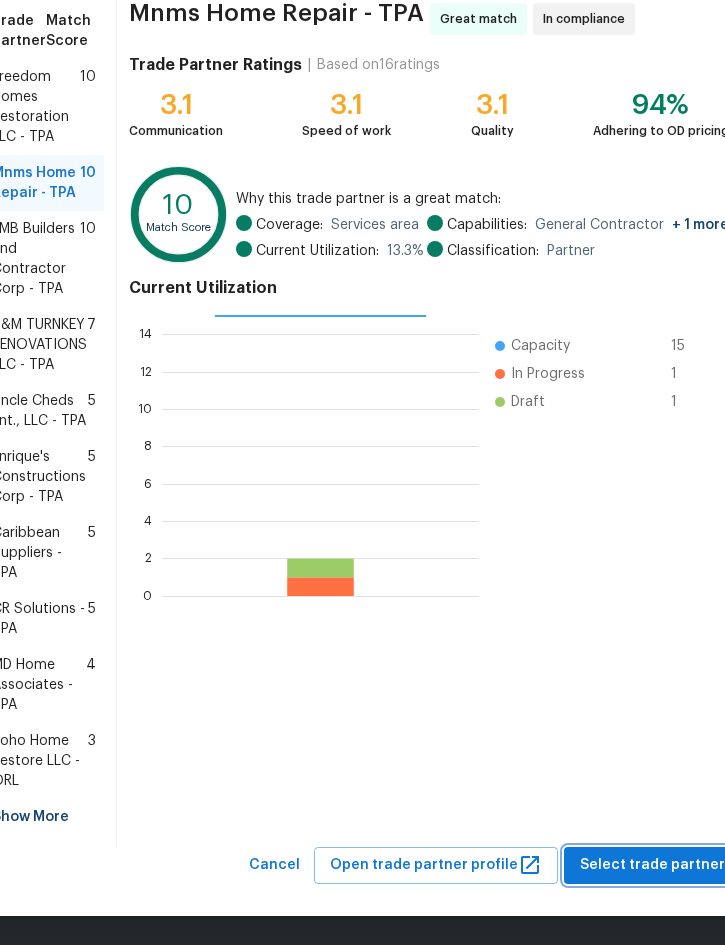 click on "Select trade partner" at bounding box center [652, 865] 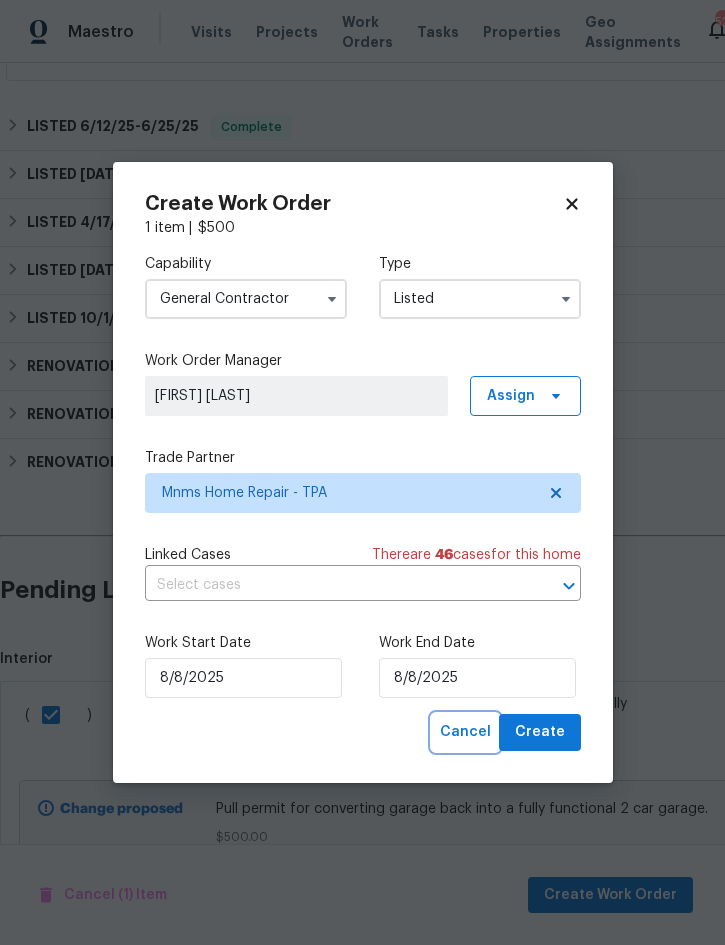 click on "Cancel" at bounding box center [465, 732] 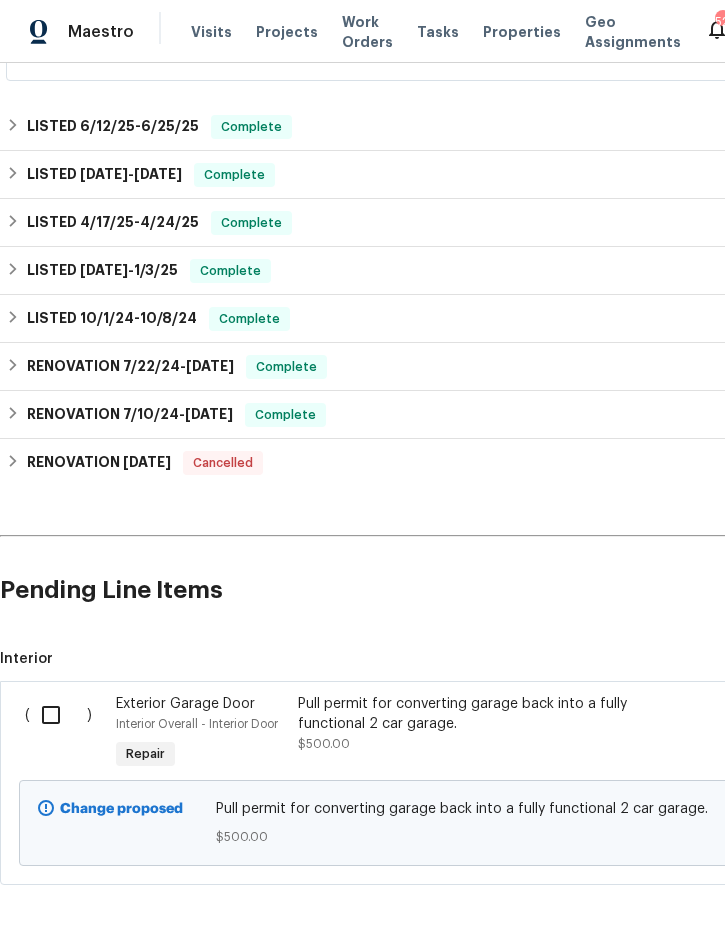 click at bounding box center (58, 715) 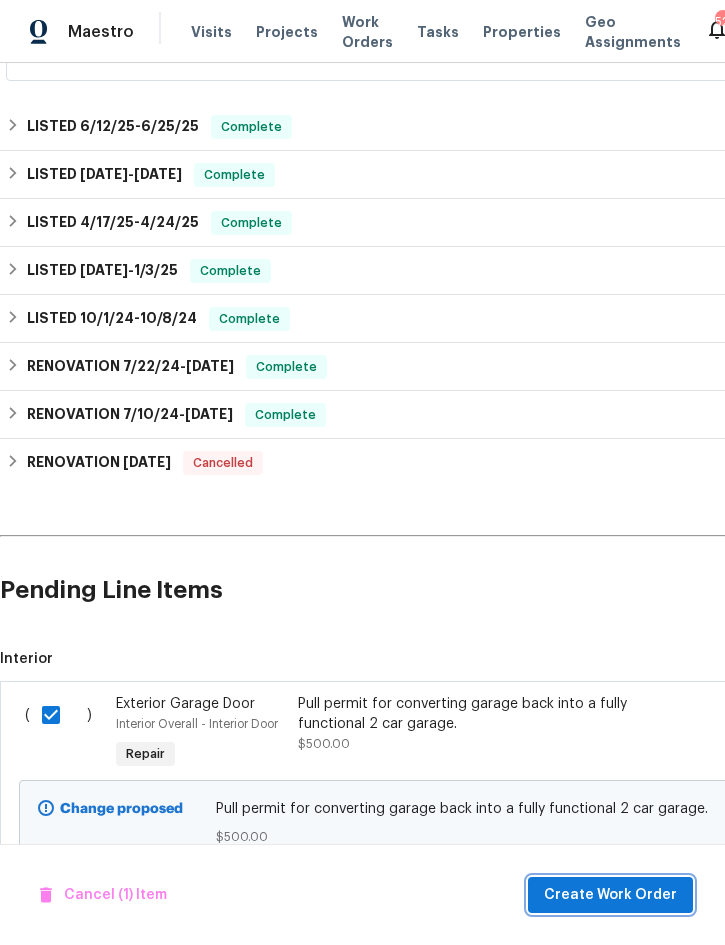 click on "Create Work Order" at bounding box center (610, 895) 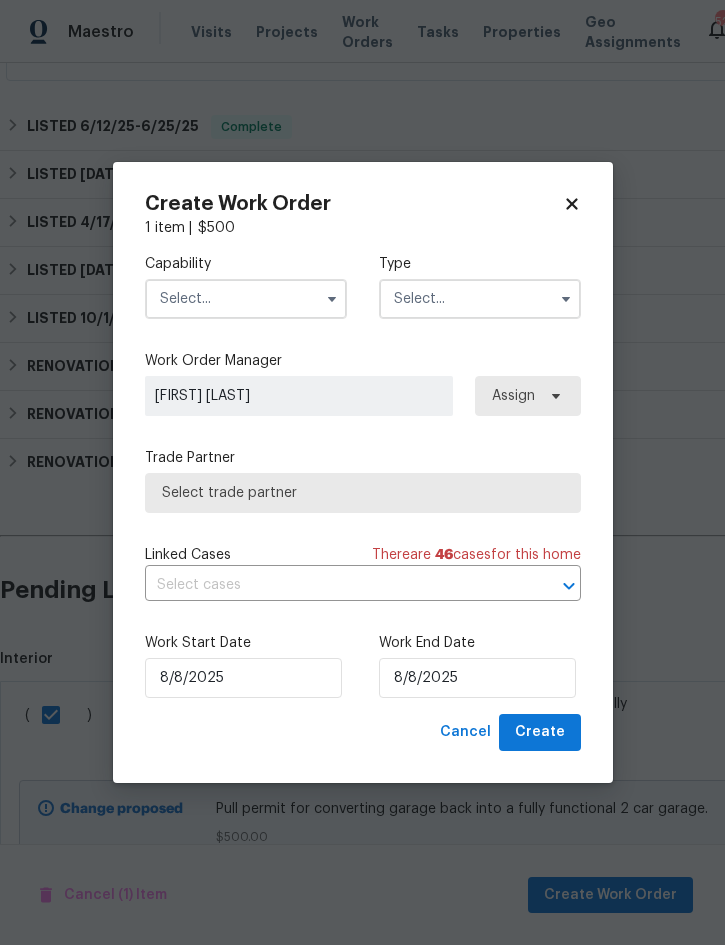 click at bounding box center (246, 299) 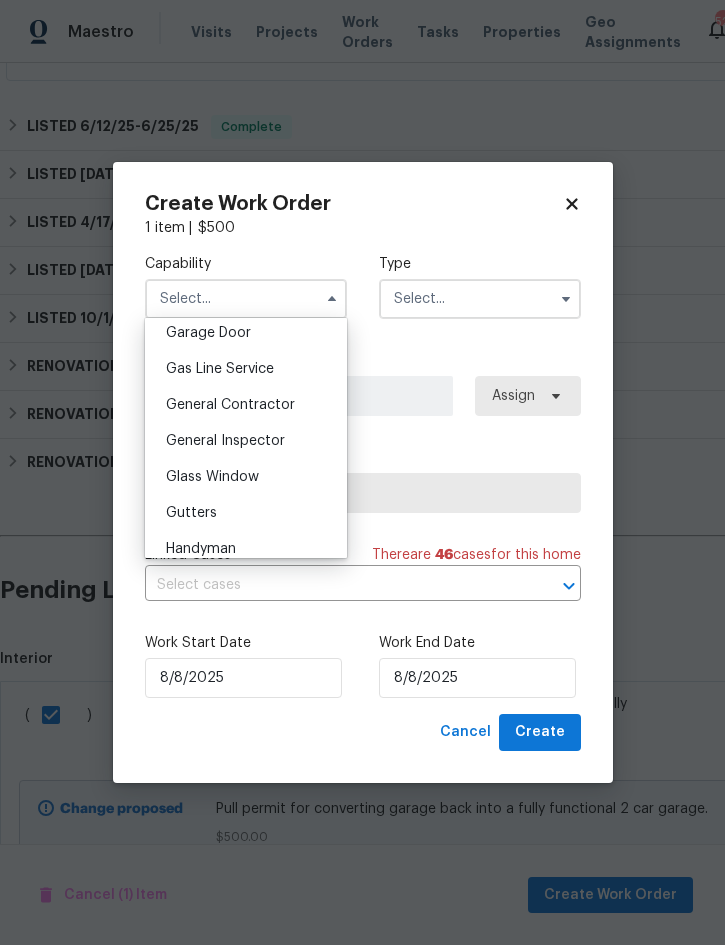 scroll, scrollTop: 896, scrollLeft: 0, axis: vertical 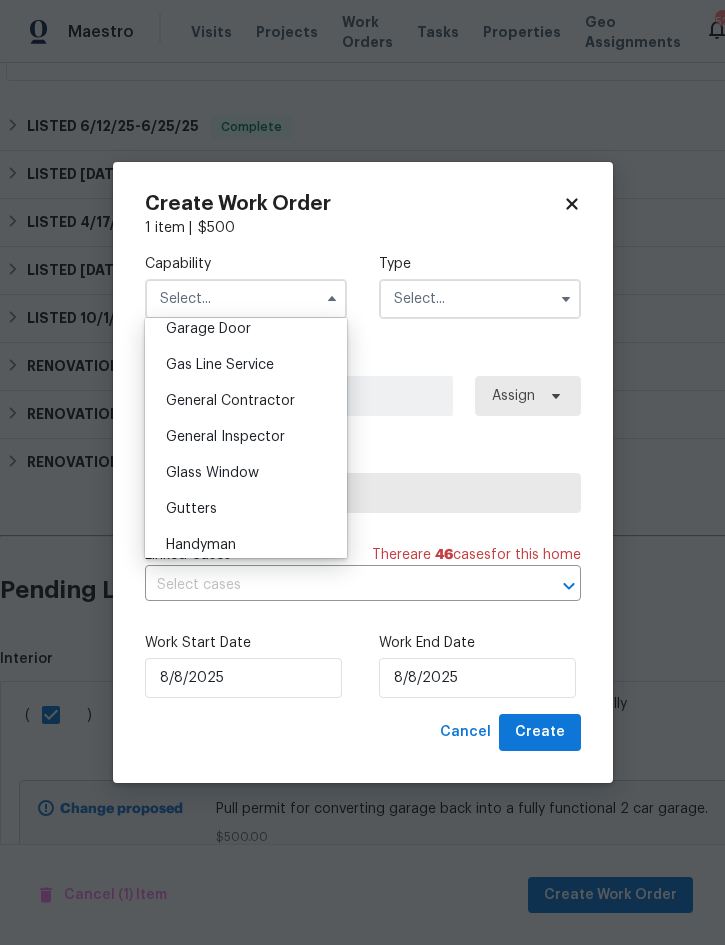 click on "General Contractor" at bounding box center [230, 401] 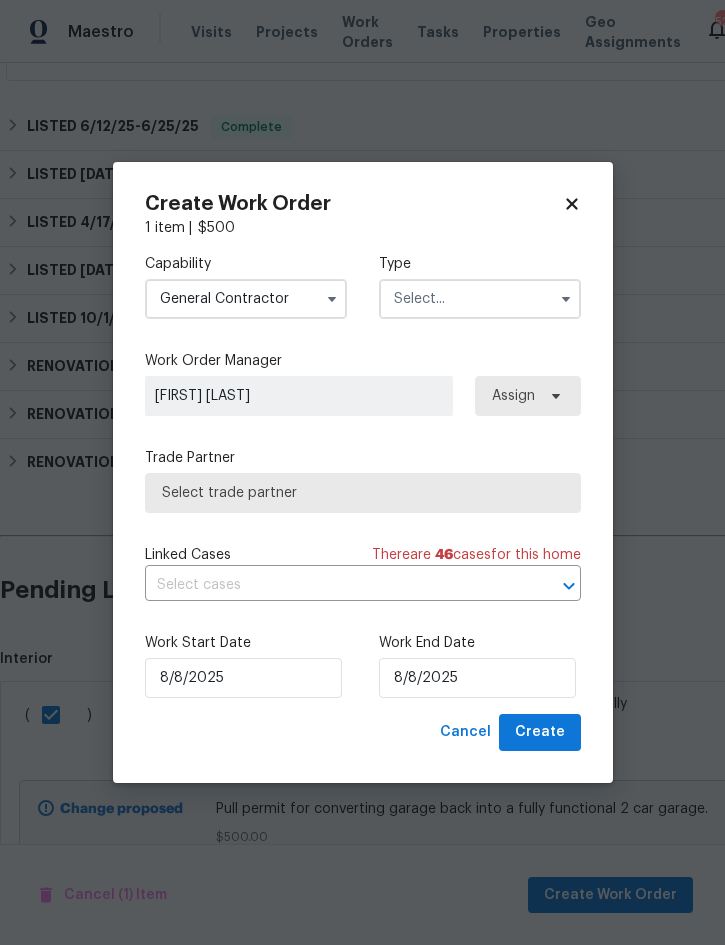 click at bounding box center (480, 299) 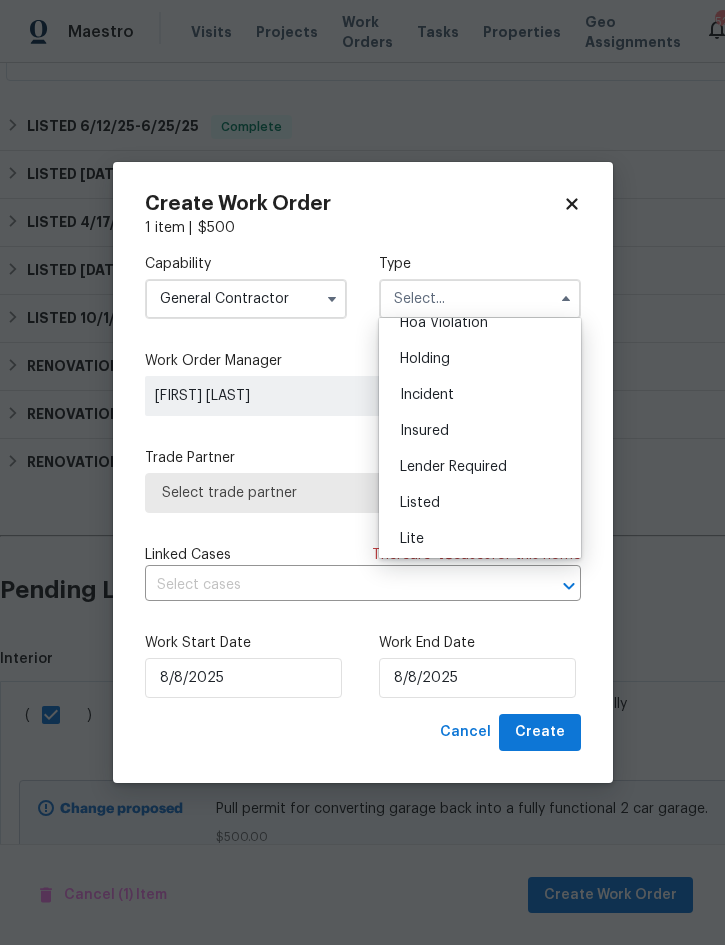 scroll, scrollTop: 136, scrollLeft: 0, axis: vertical 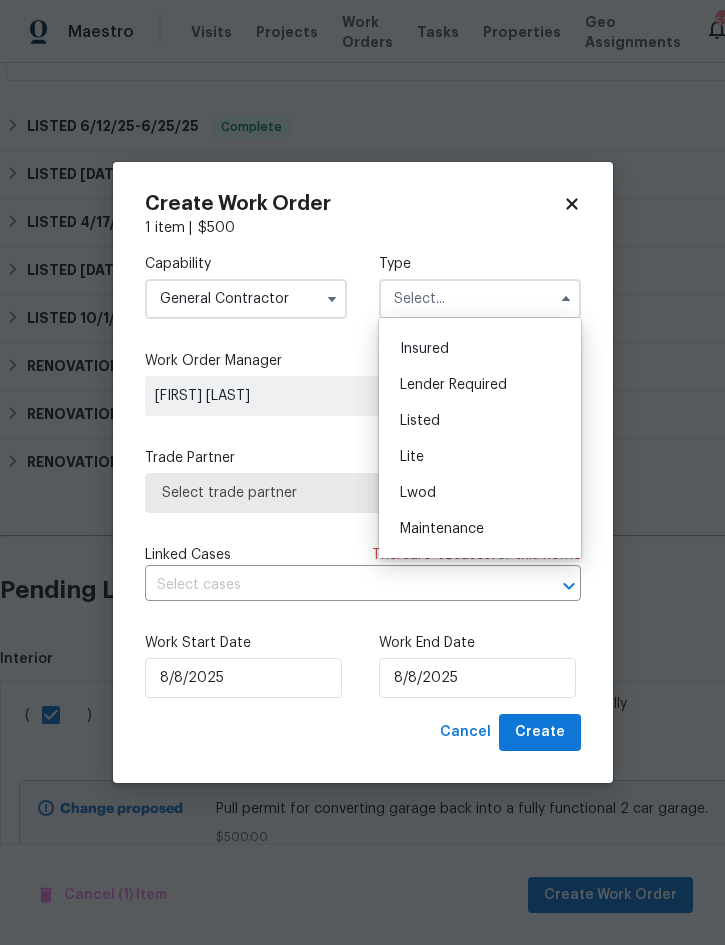 click on "Listed" at bounding box center [480, 421] 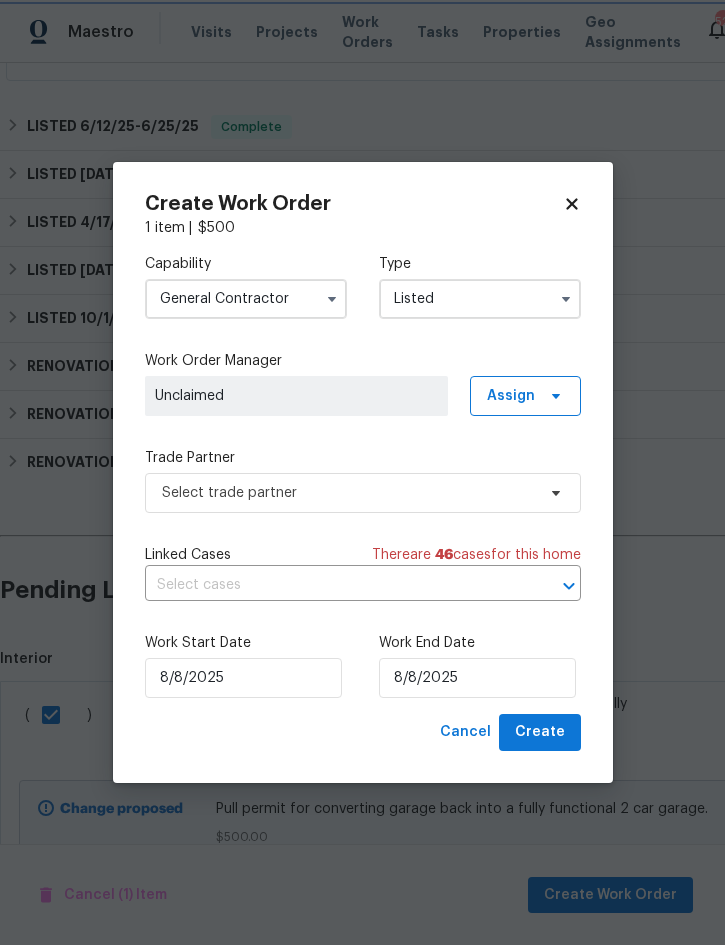 scroll, scrollTop: 0, scrollLeft: 0, axis: both 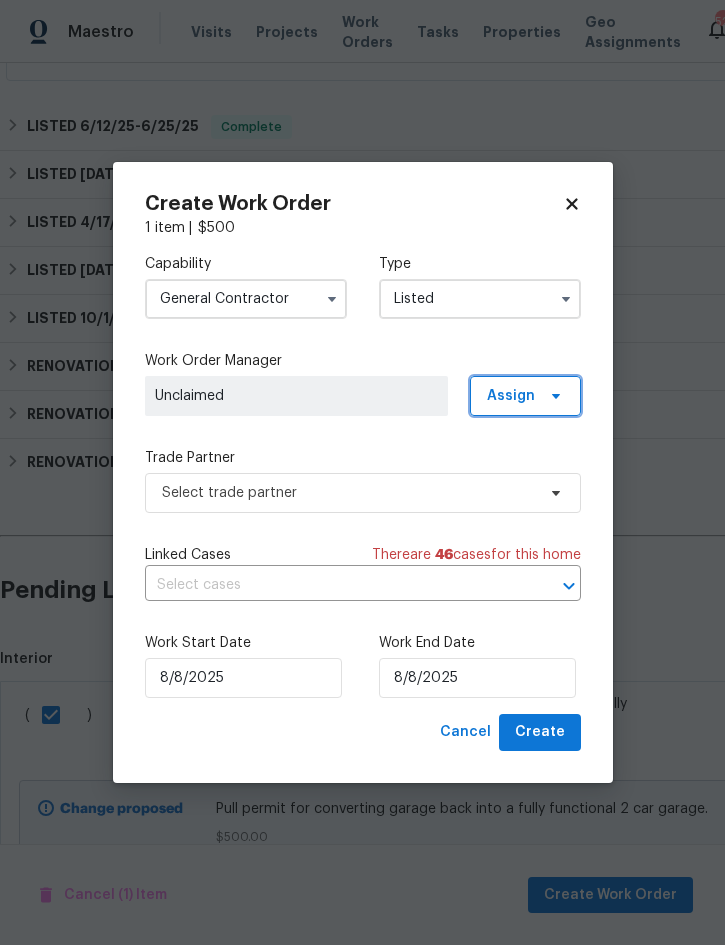 click on "Assign" at bounding box center [525, 396] 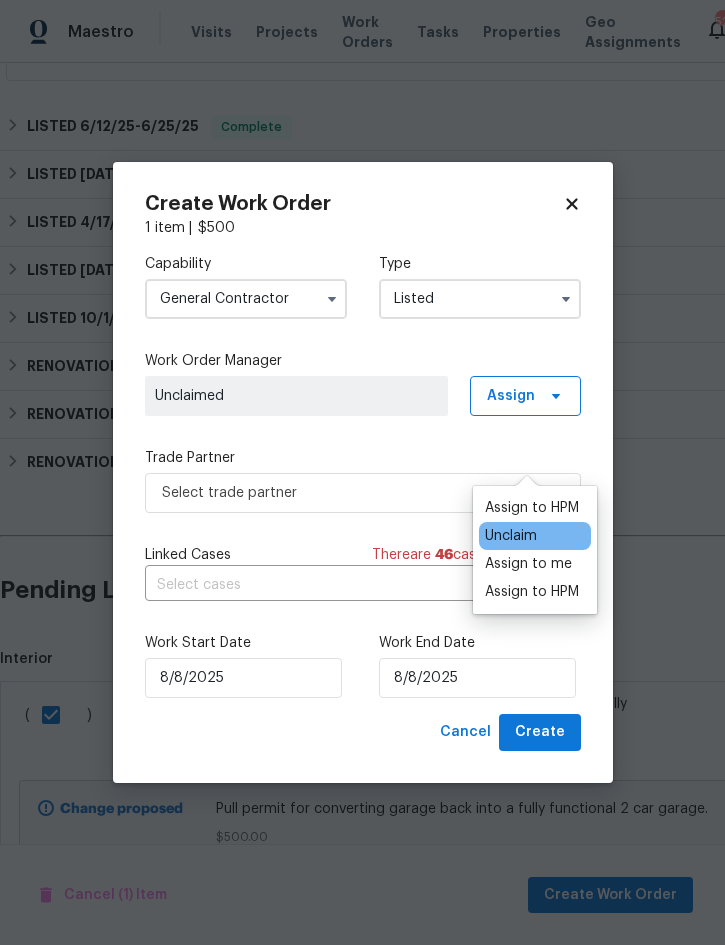 click on "Assign to me" at bounding box center (528, 564) 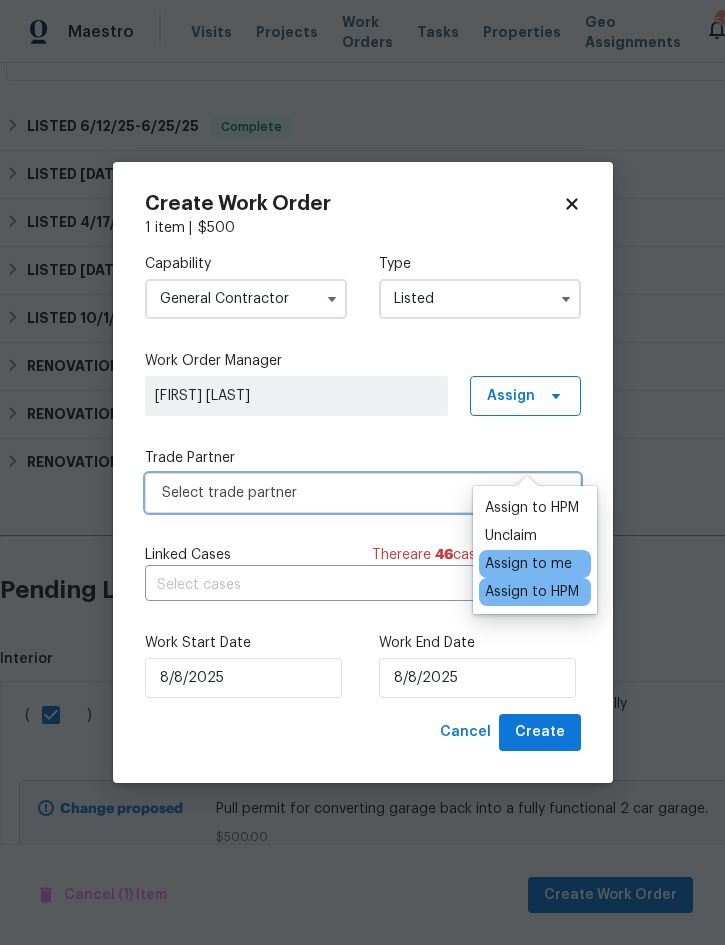 click on "Select trade partner" at bounding box center (348, 493) 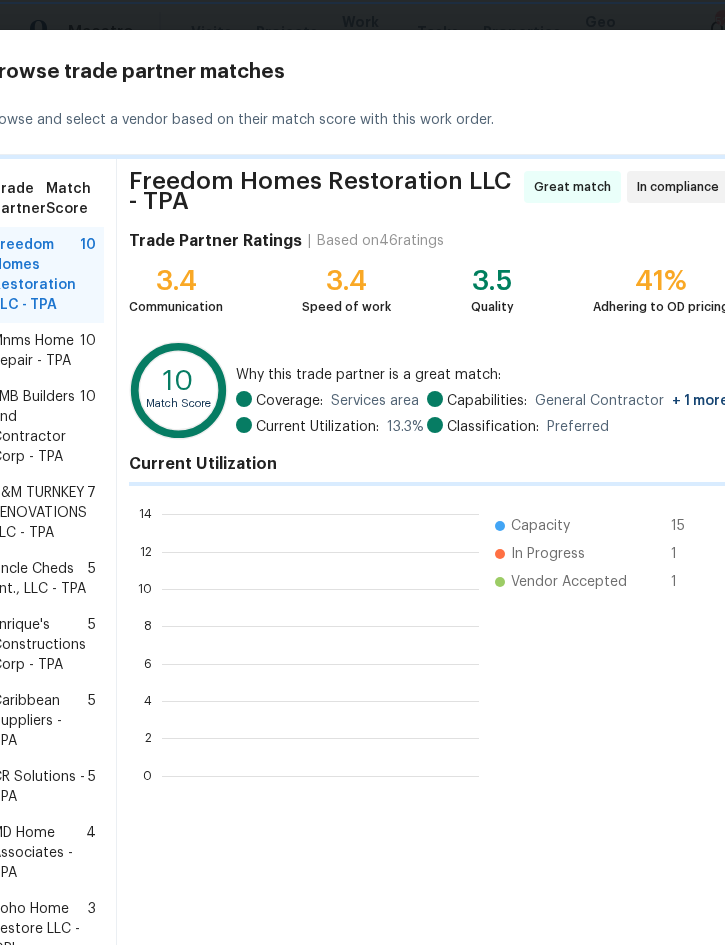 scroll, scrollTop: 280, scrollLeft: 317, axis: both 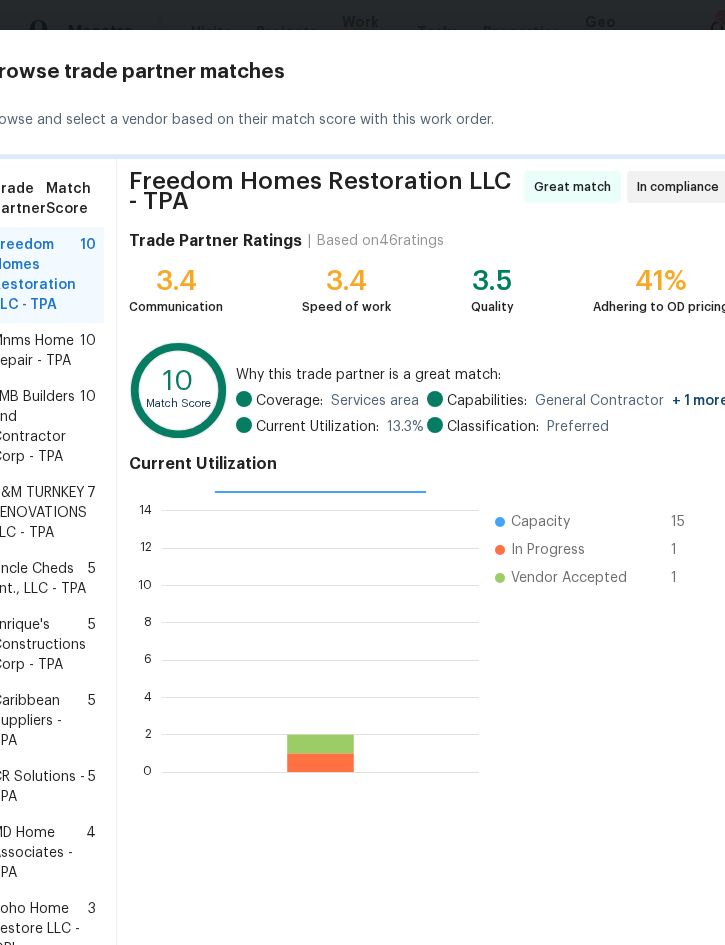 click on "Mnms Home Repair - TPA" at bounding box center (36, 351) 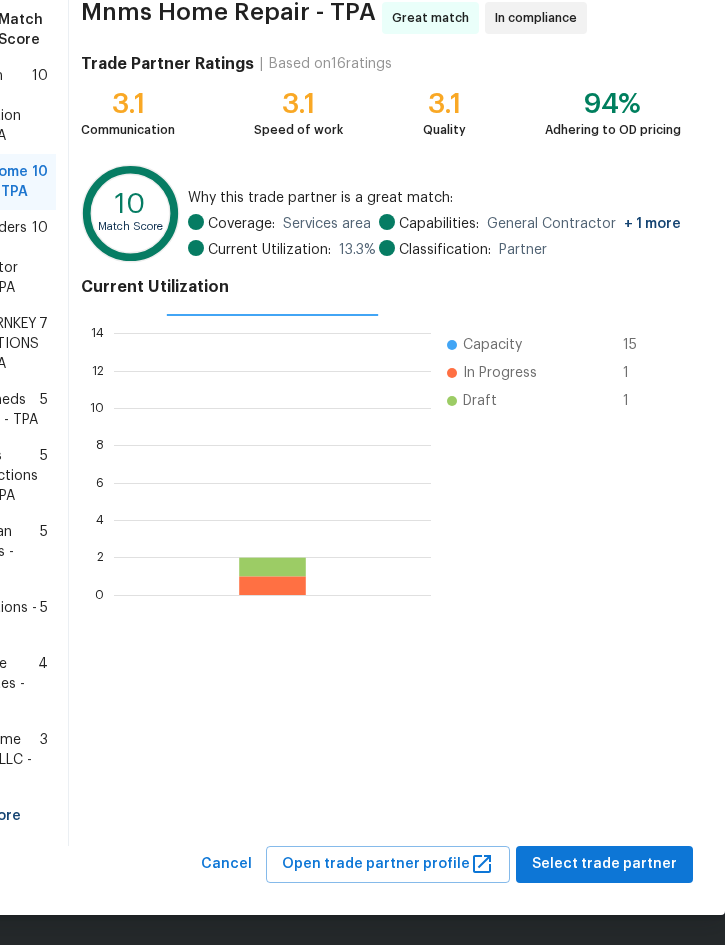 scroll, scrollTop: 168, scrollLeft: 48, axis: both 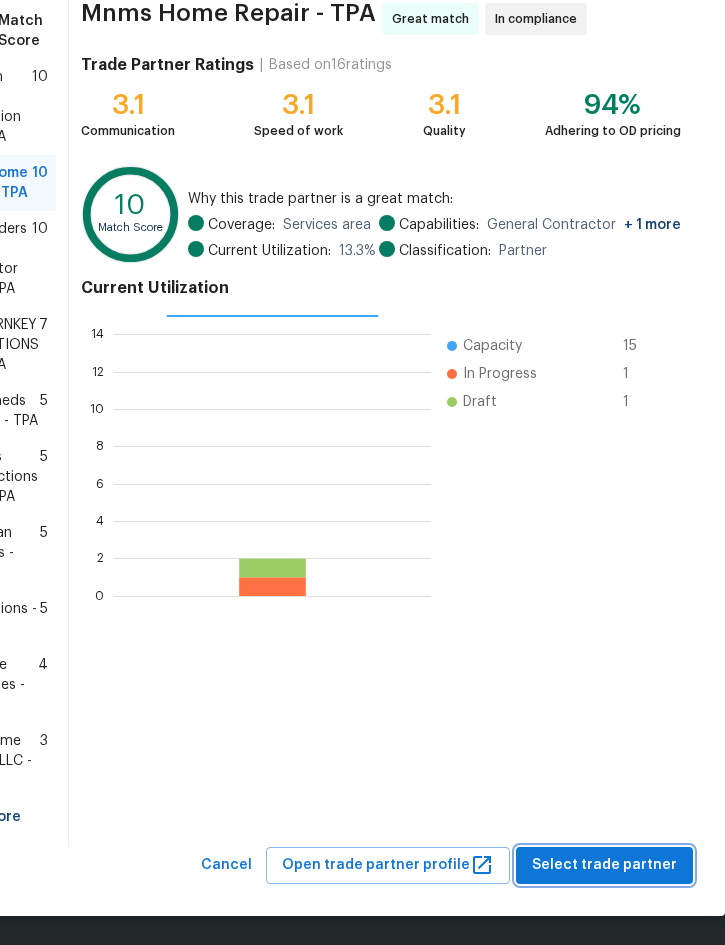 click on "Select trade partner" at bounding box center (604, 865) 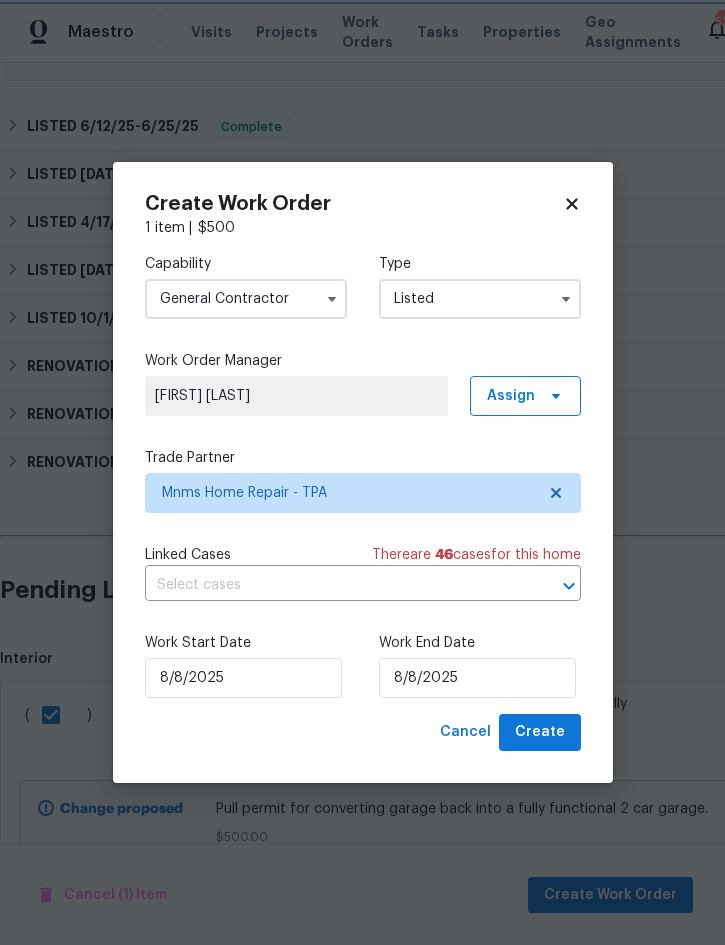 scroll, scrollTop: 168, scrollLeft: 0, axis: vertical 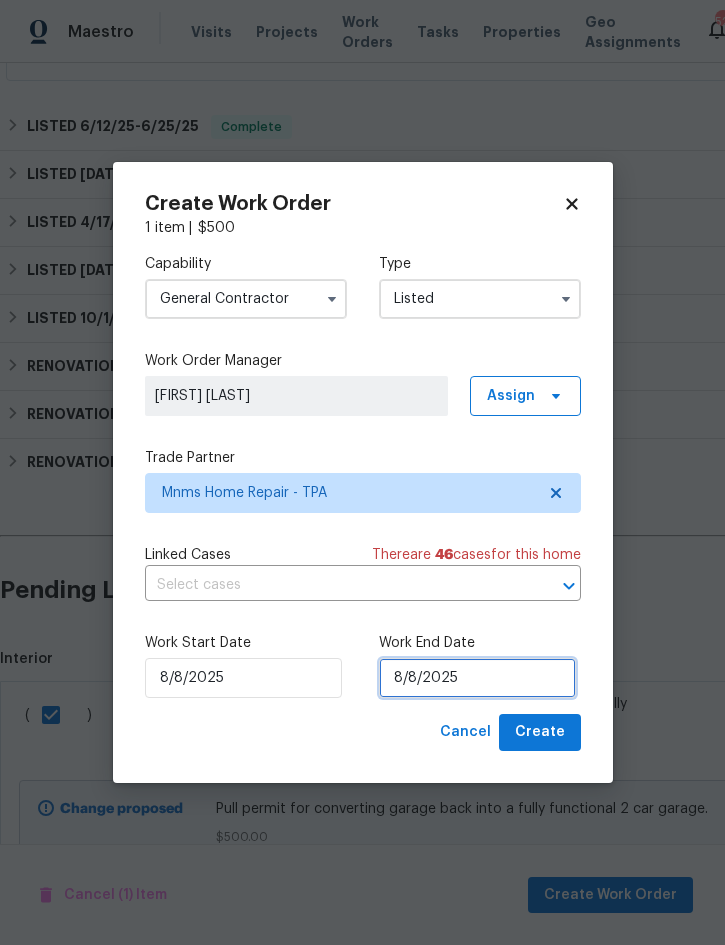 click on "8/8/2025" at bounding box center (477, 678) 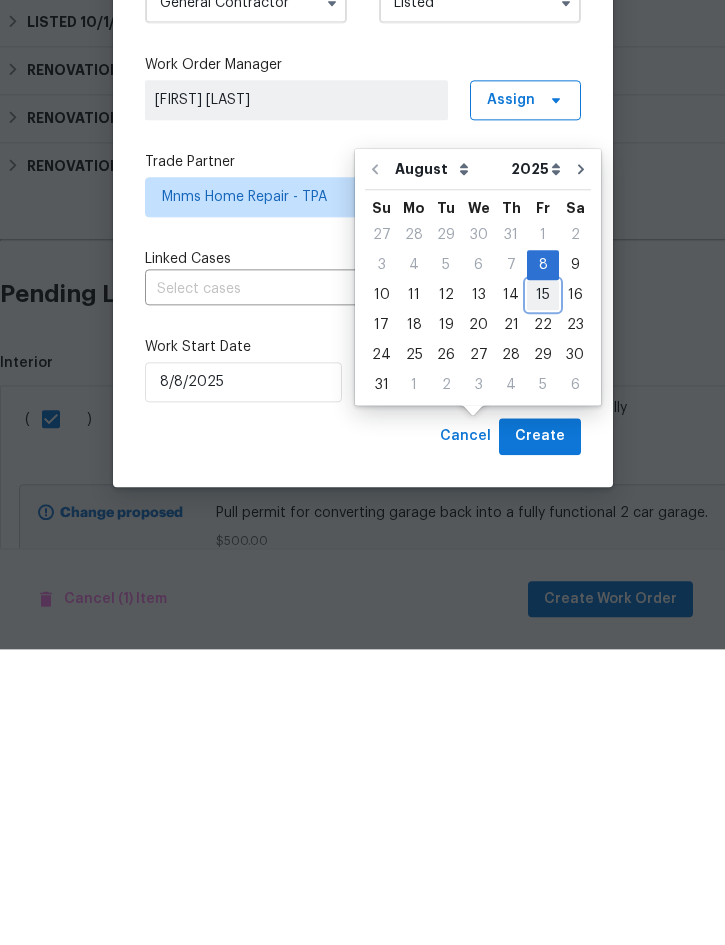 click on "15" at bounding box center (543, 591) 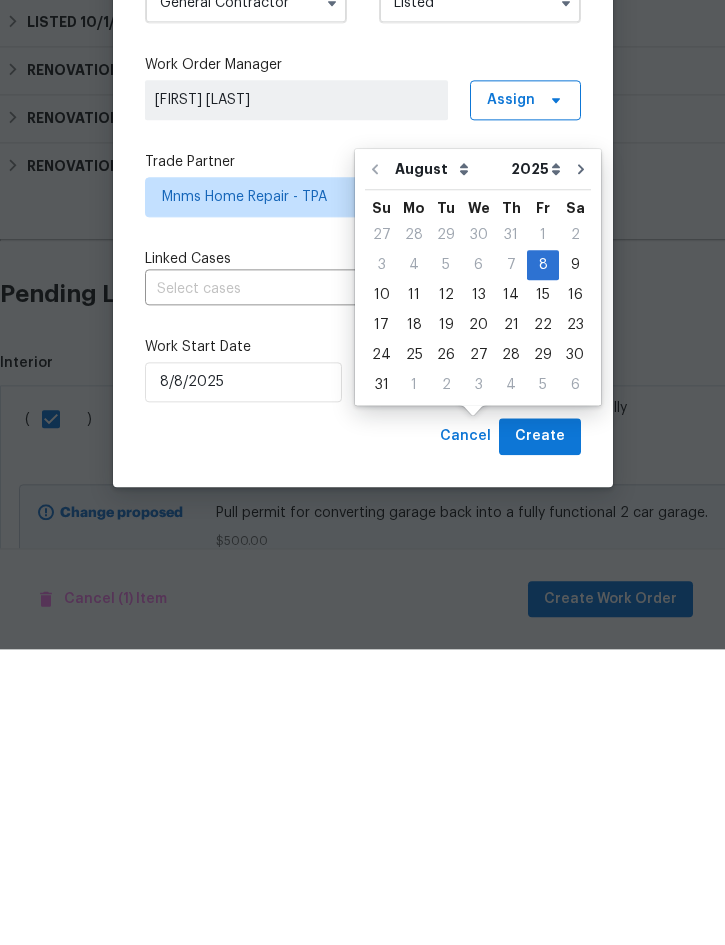 type on "8/15/2025" 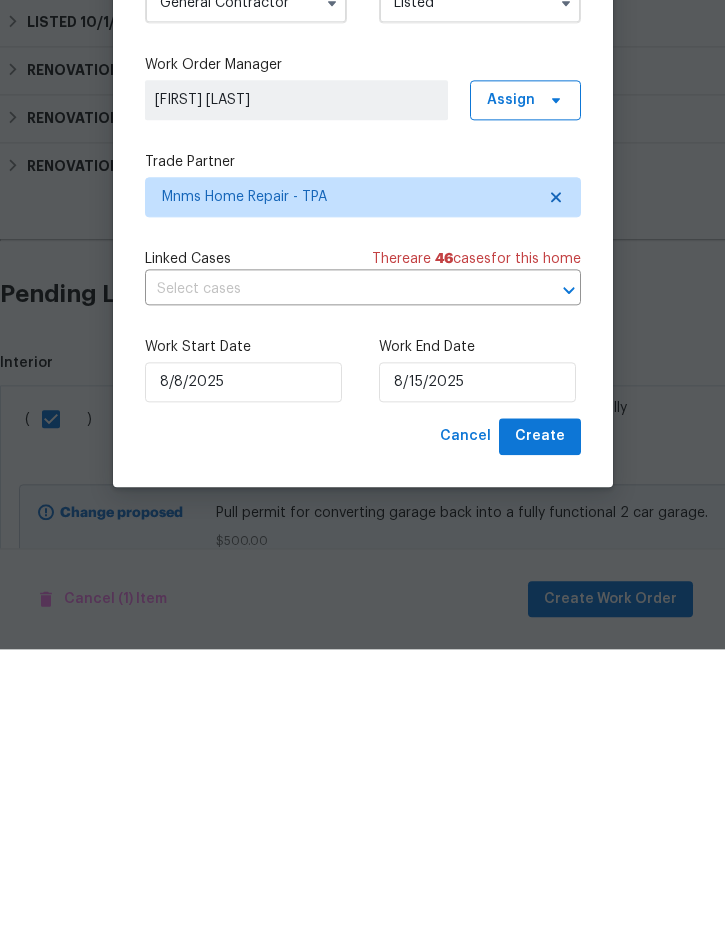 scroll, scrollTop: 56, scrollLeft: 0, axis: vertical 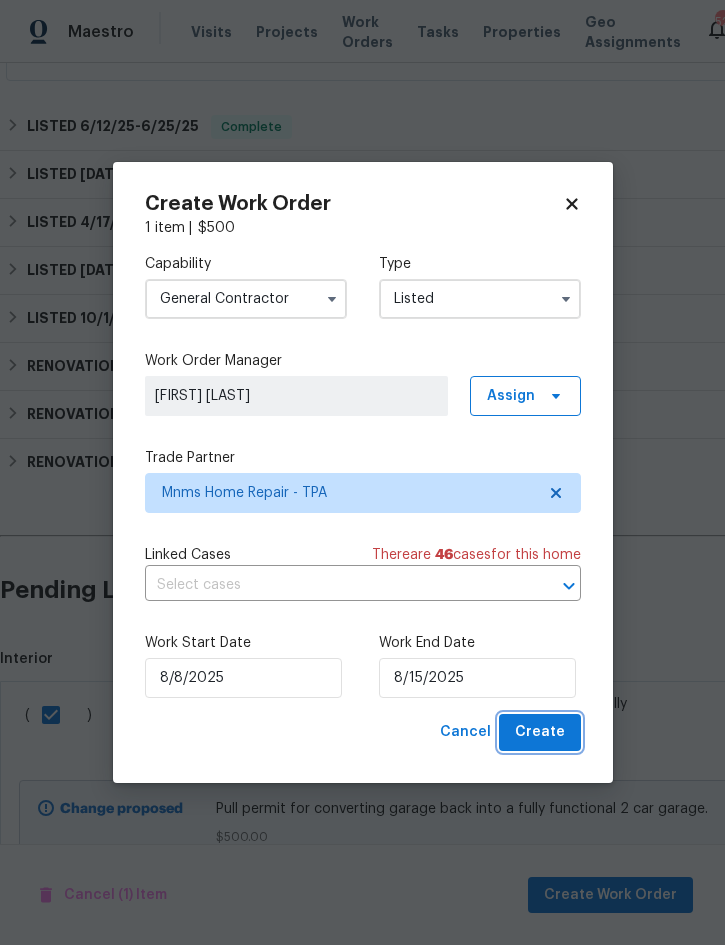 click on "Create" at bounding box center [540, 732] 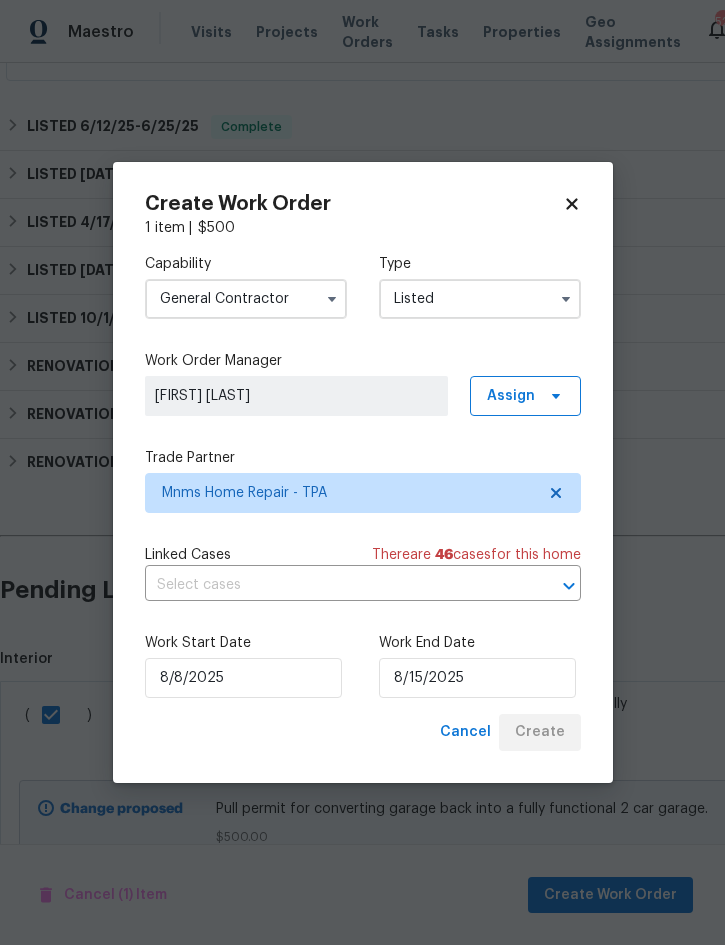 checkbox on "false" 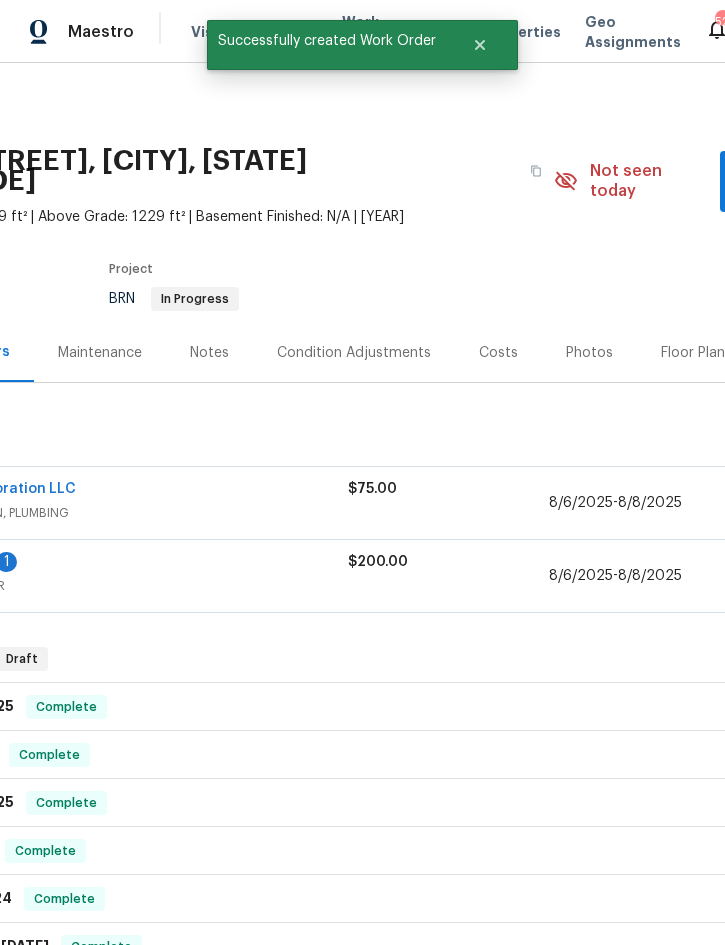 scroll, scrollTop: 0, scrollLeft: 186, axis: horizontal 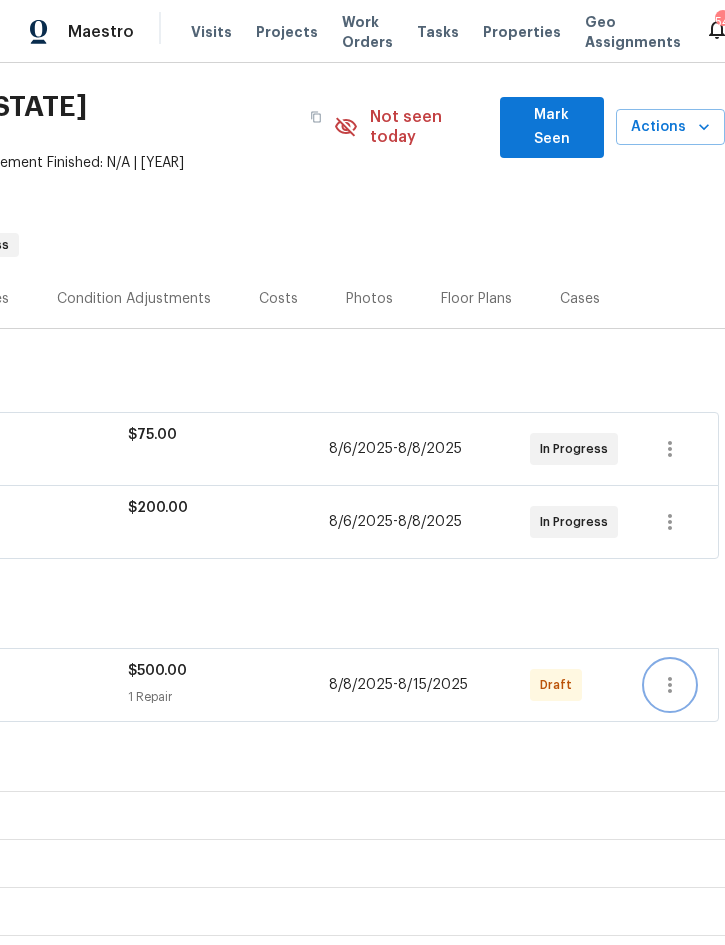 click 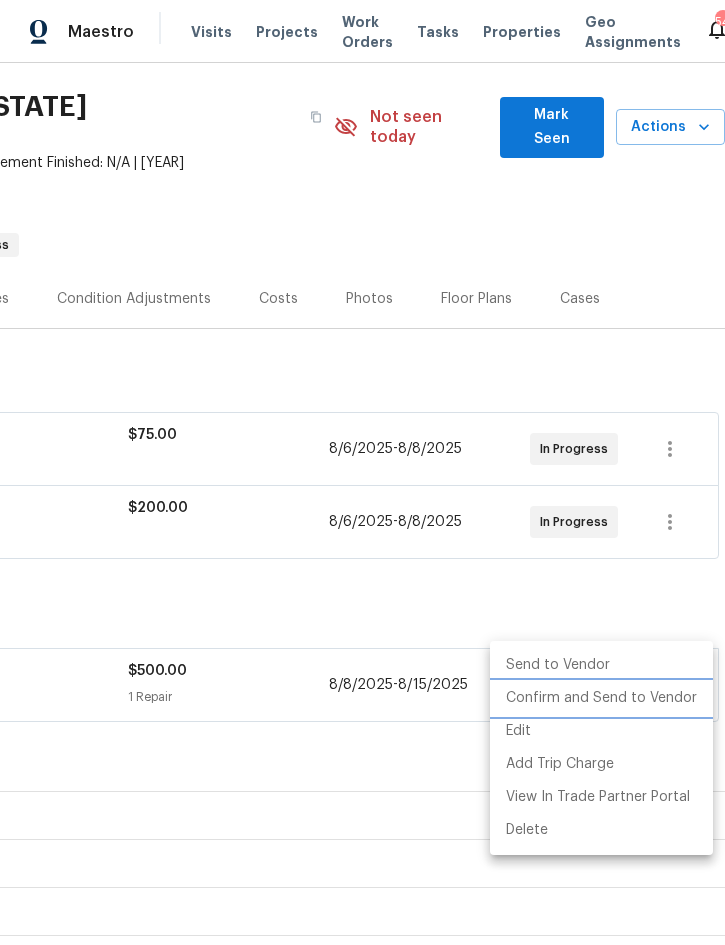 click on "Confirm and Send to Vendor" at bounding box center [601, 698] 